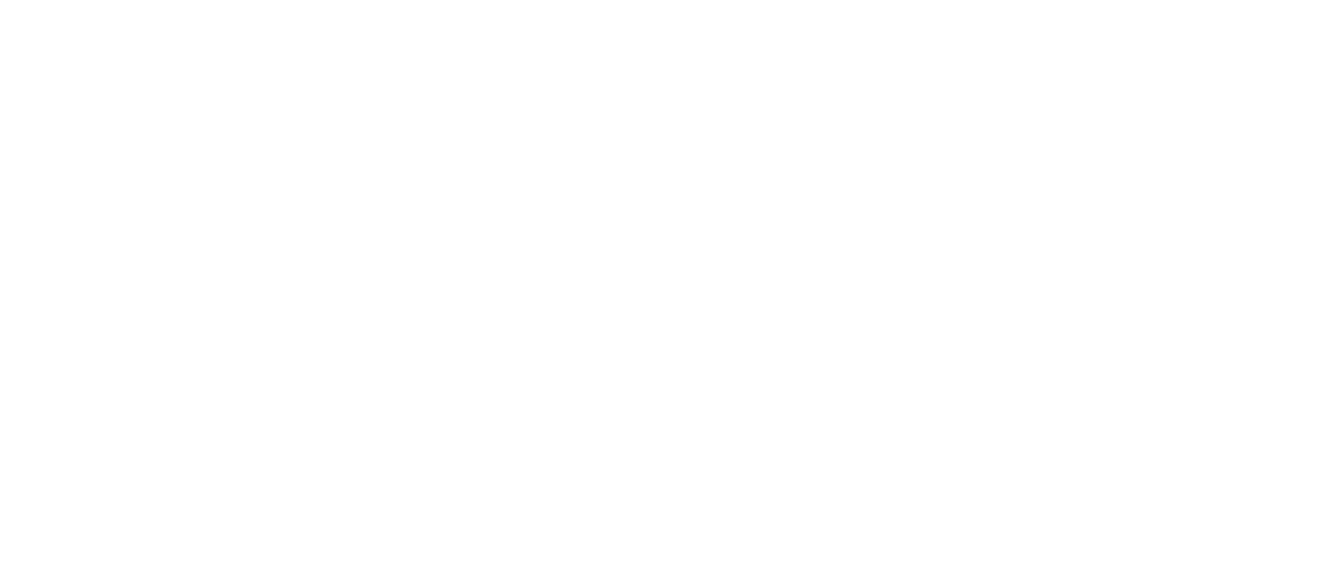 scroll, scrollTop: 0, scrollLeft: 0, axis: both 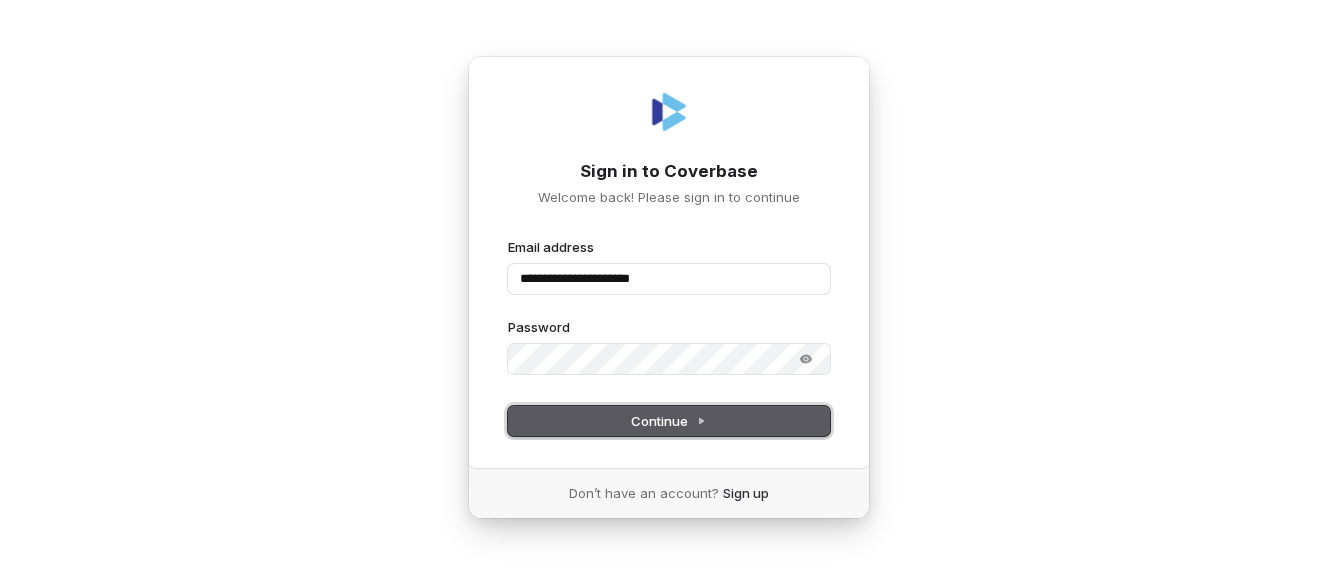 click on "Continue" at bounding box center [668, 421] 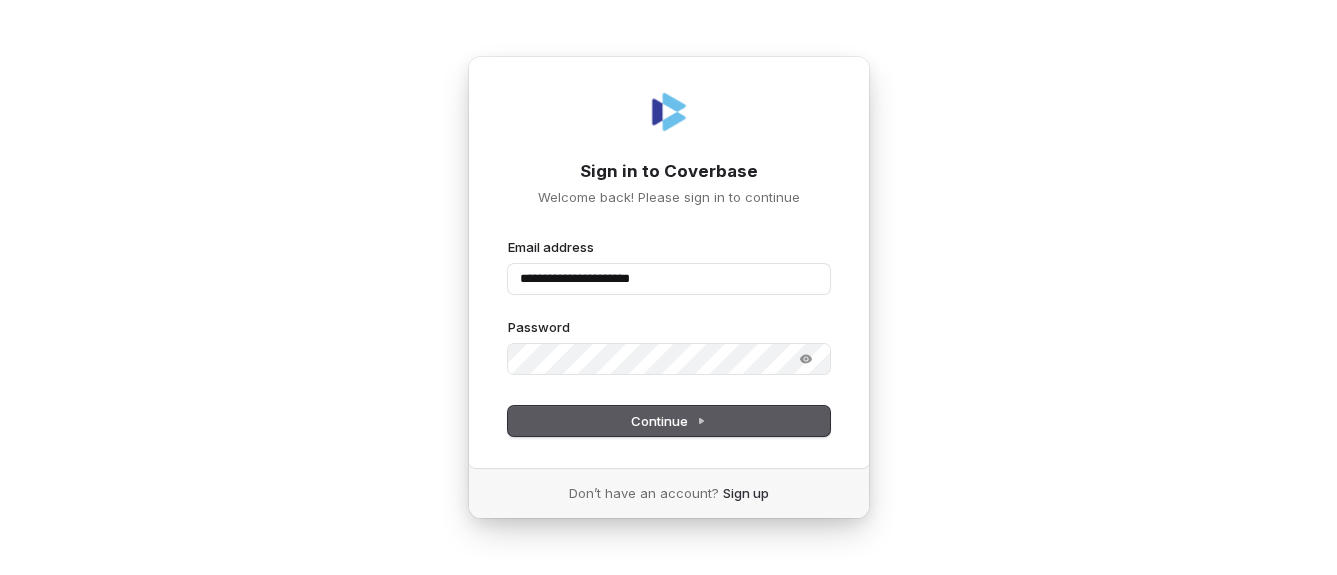 type on "**********" 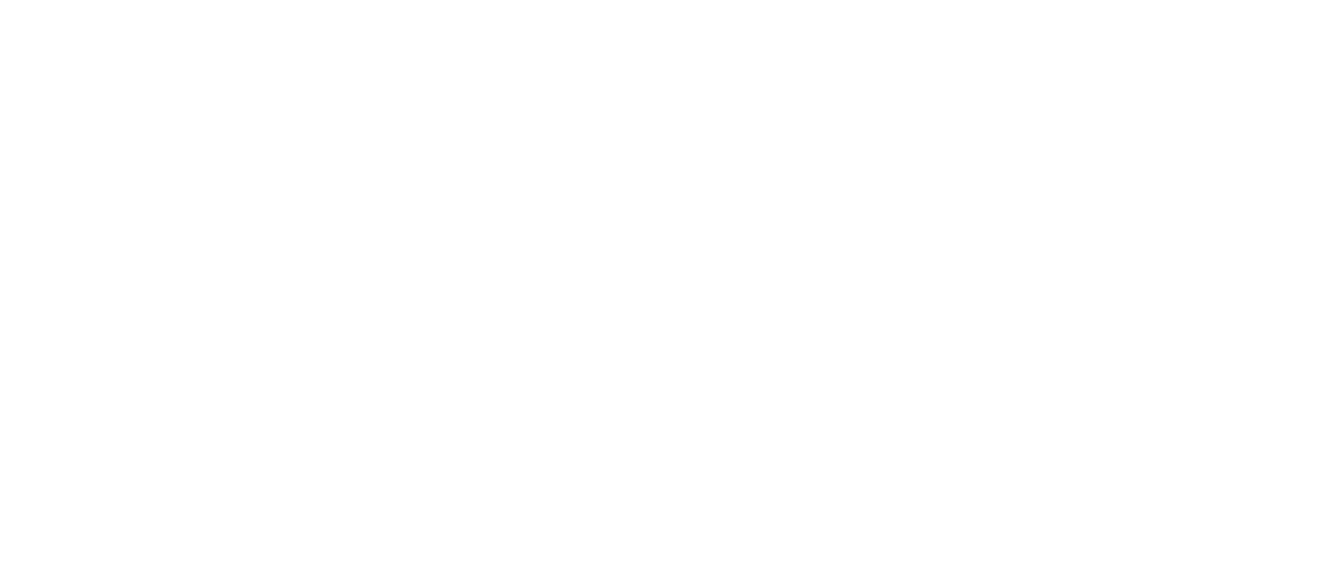 scroll, scrollTop: 0, scrollLeft: 0, axis: both 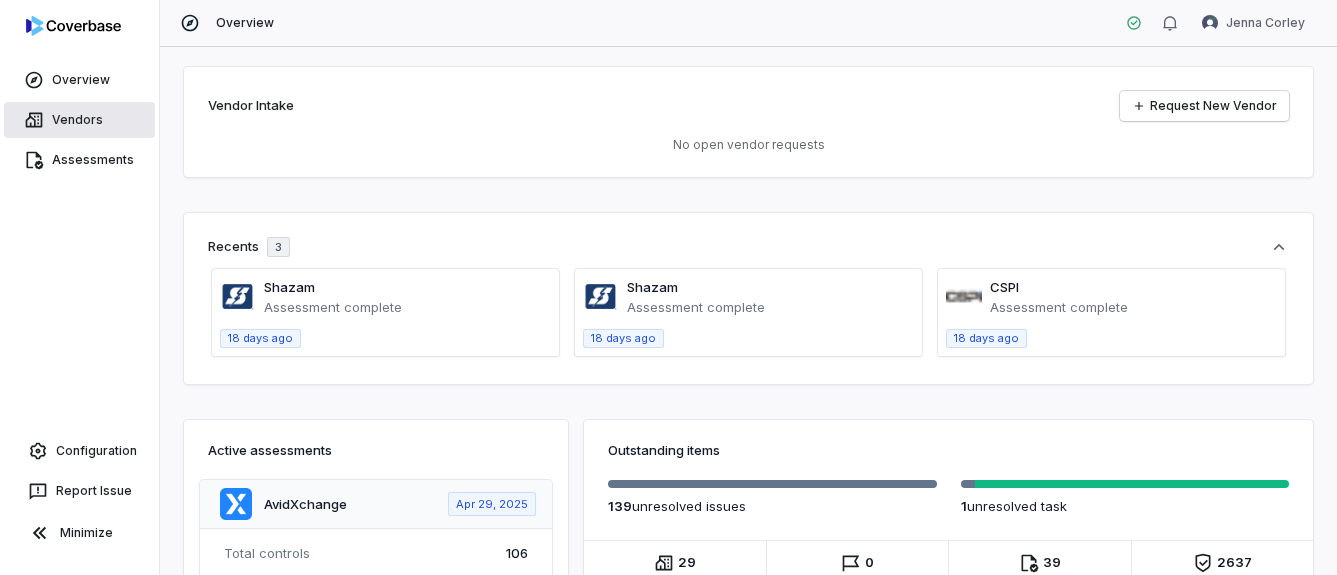 click on "Vendors" at bounding box center [79, 120] 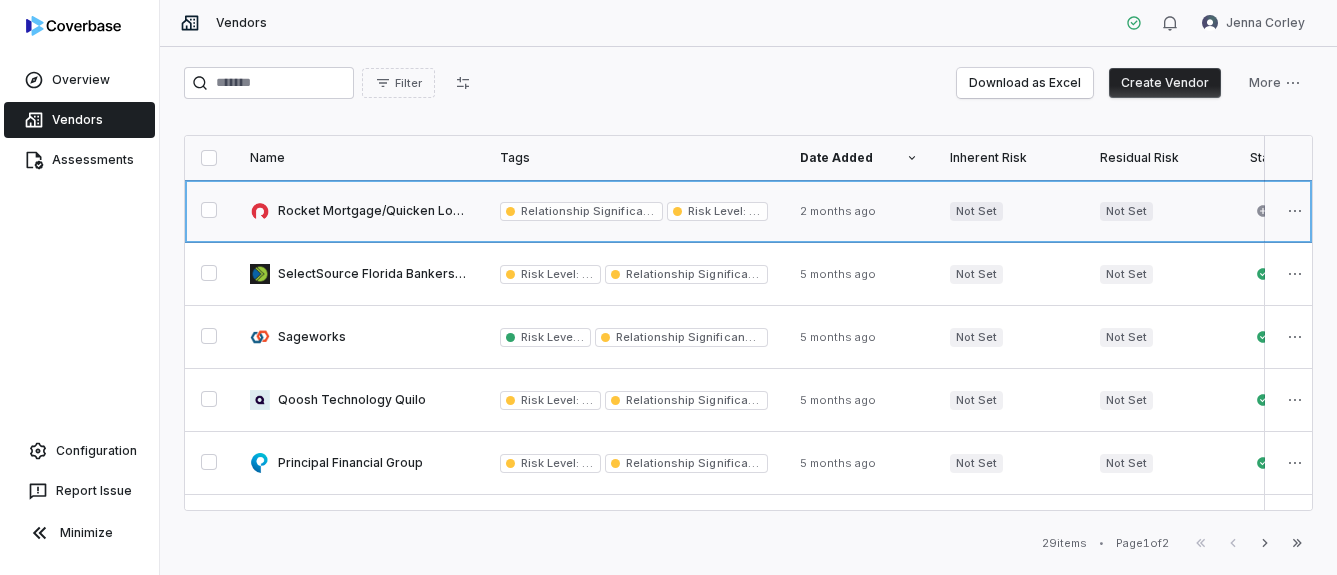 click at bounding box center (359, 211) 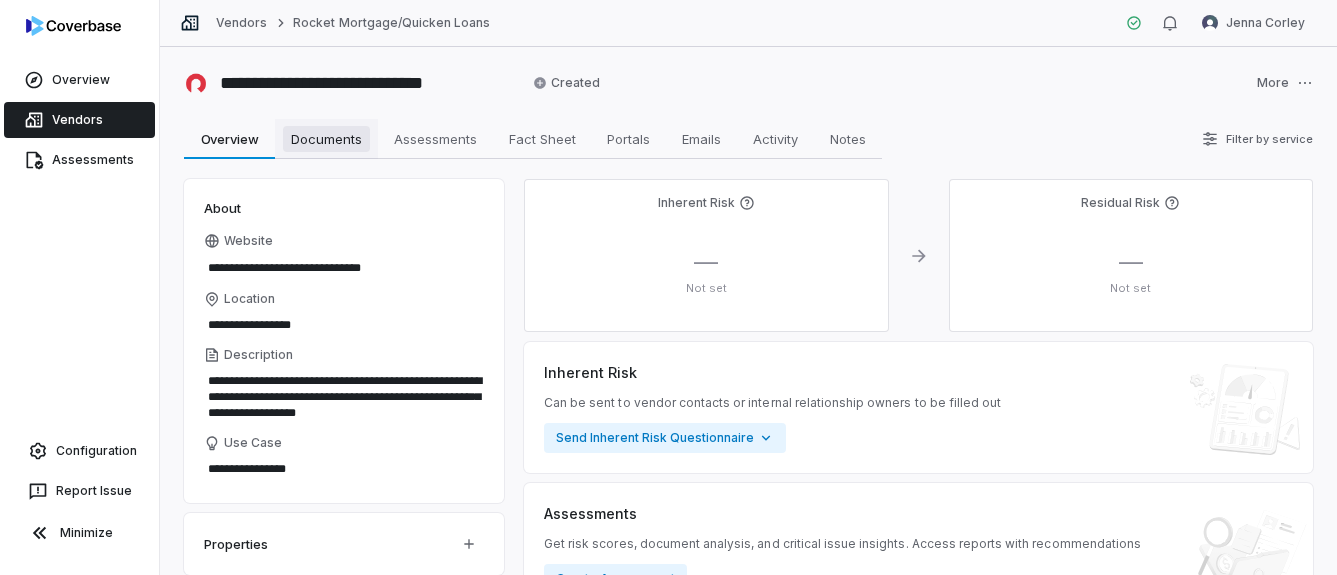 click on "Documents Documents" at bounding box center [326, 139] 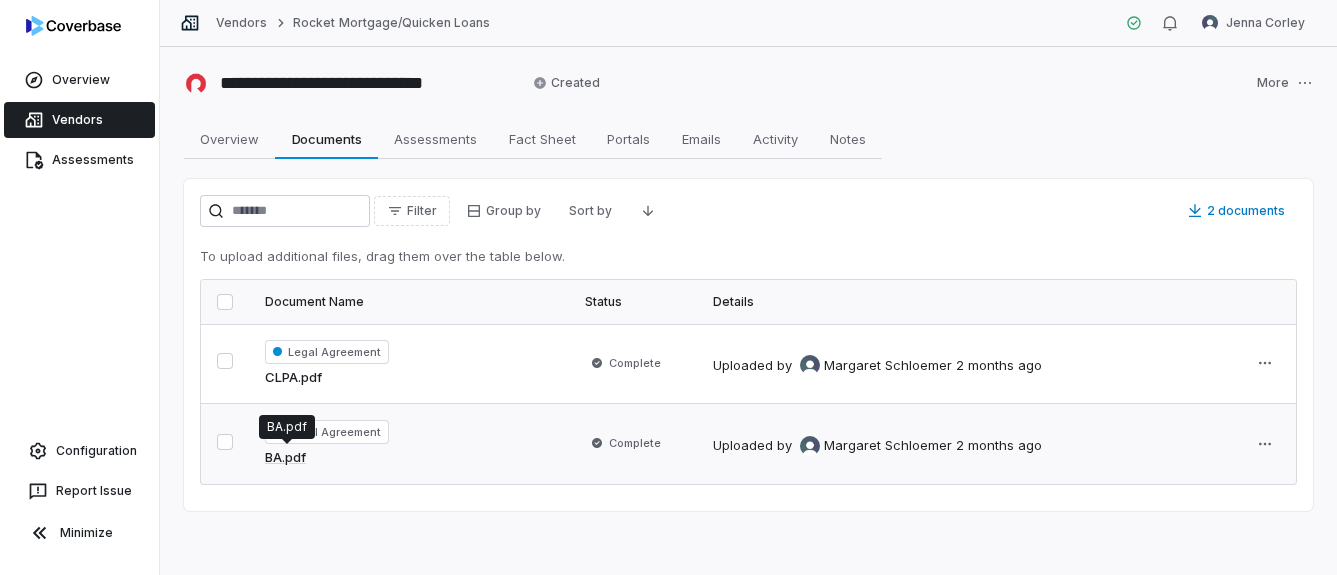 click on "BA.pdf" at bounding box center (285, 458) 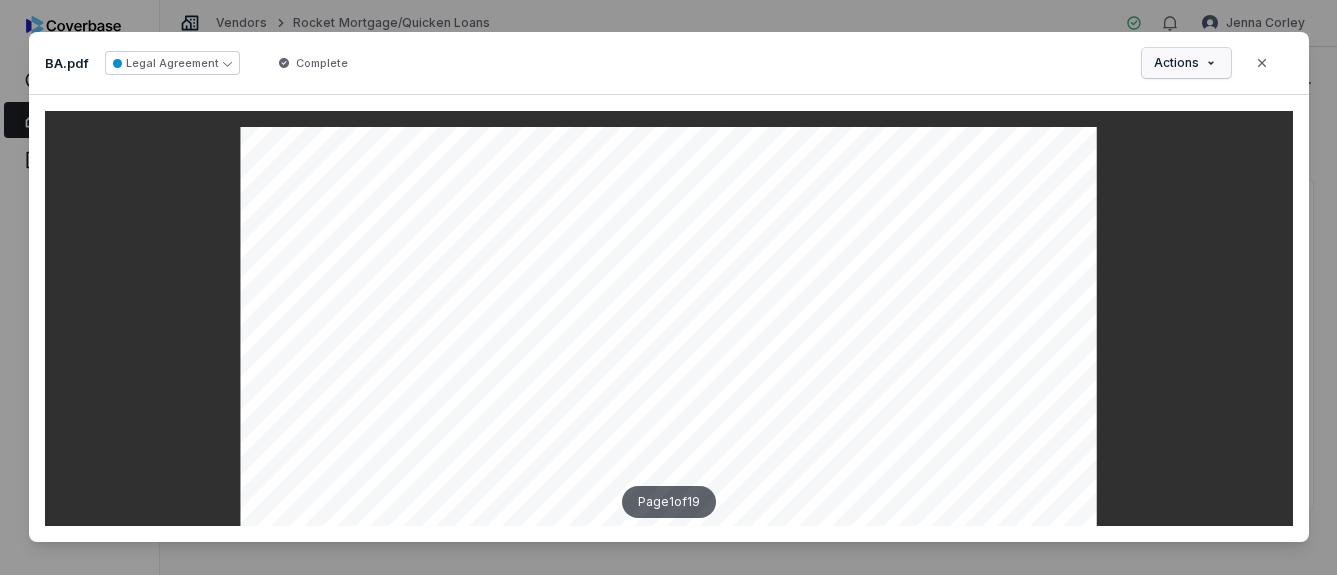 click on "Document Preview BA.pdf Legal Agreement Complete Actions Close Page  1  of  19" at bounding box center (668, 288) 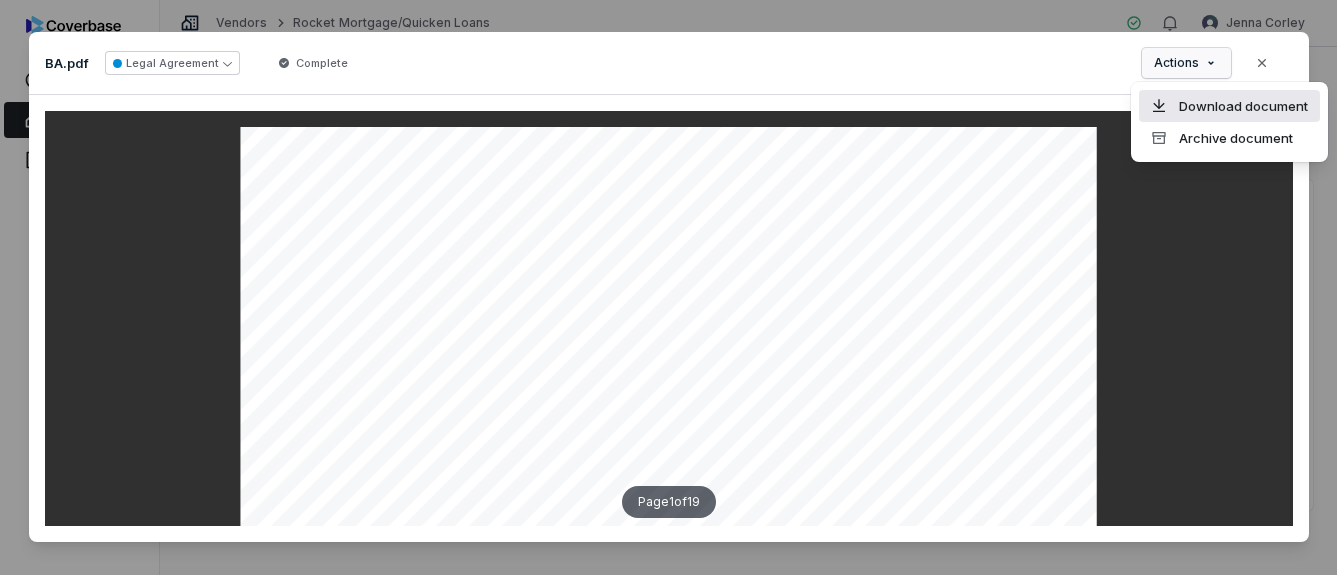 click on "Download document" at bounding box center (1229, 106) 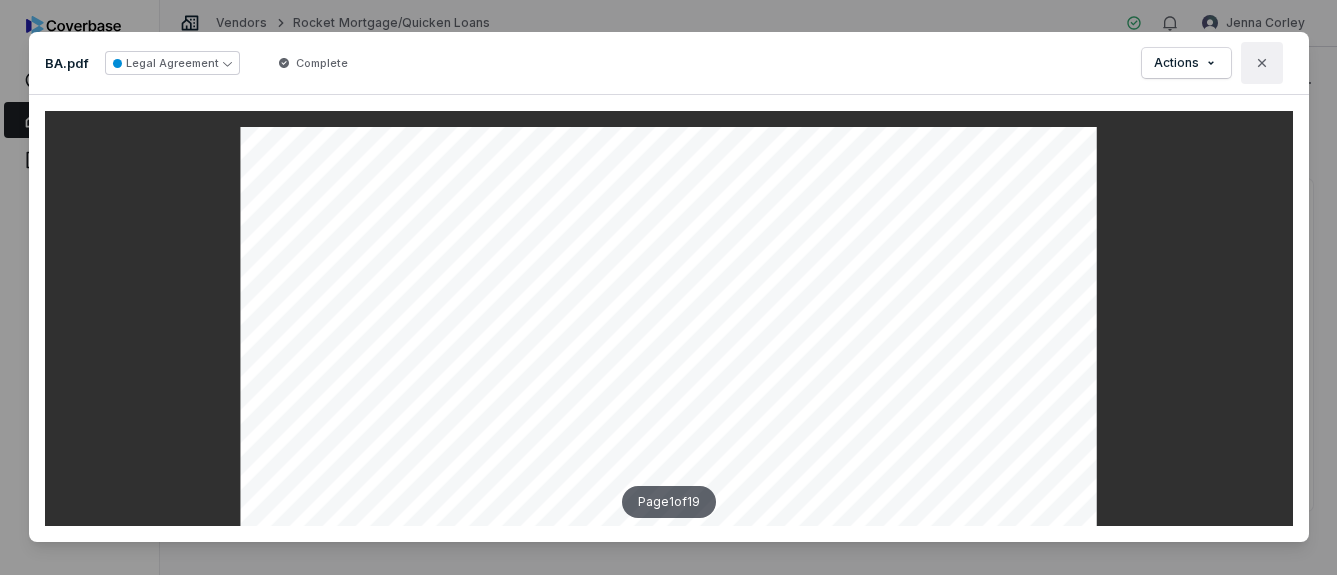 click 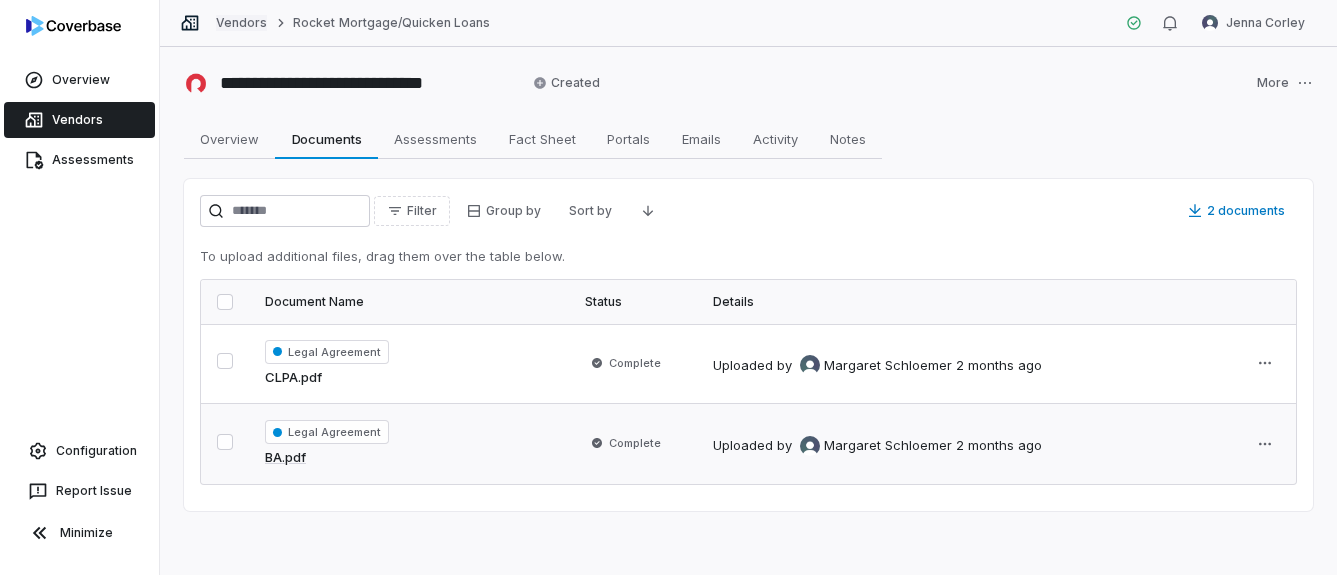 click on "Vendors" at bounding box center [241, 23] 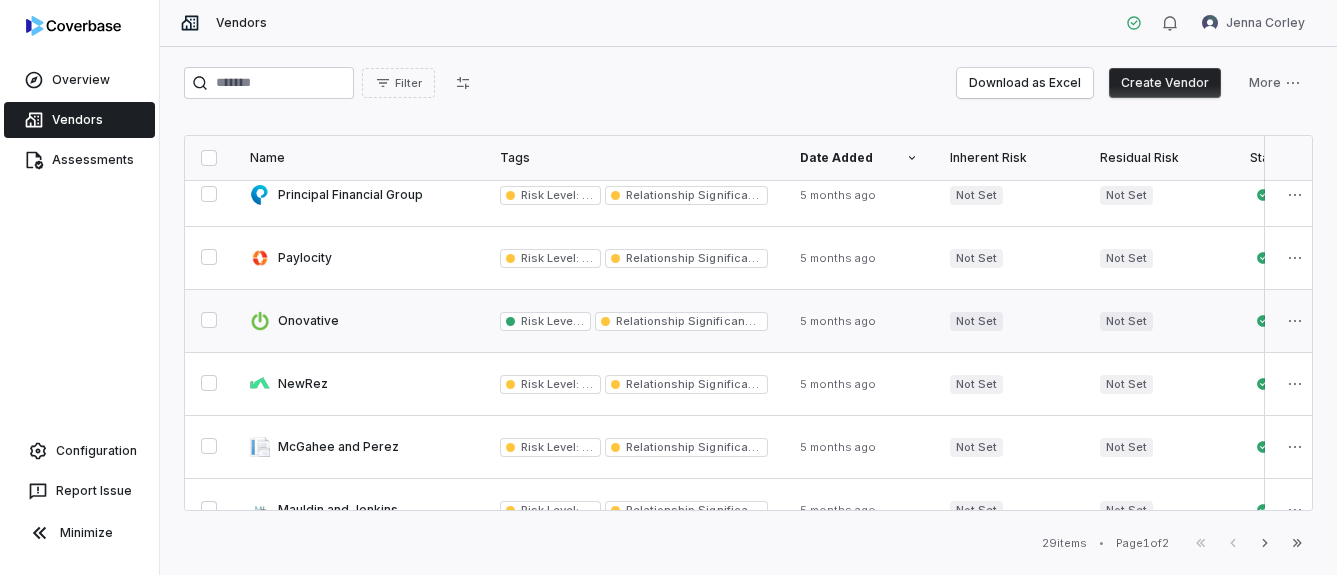 scroll, scrollTop: 300, scrollLeft: 0, axis: vertical 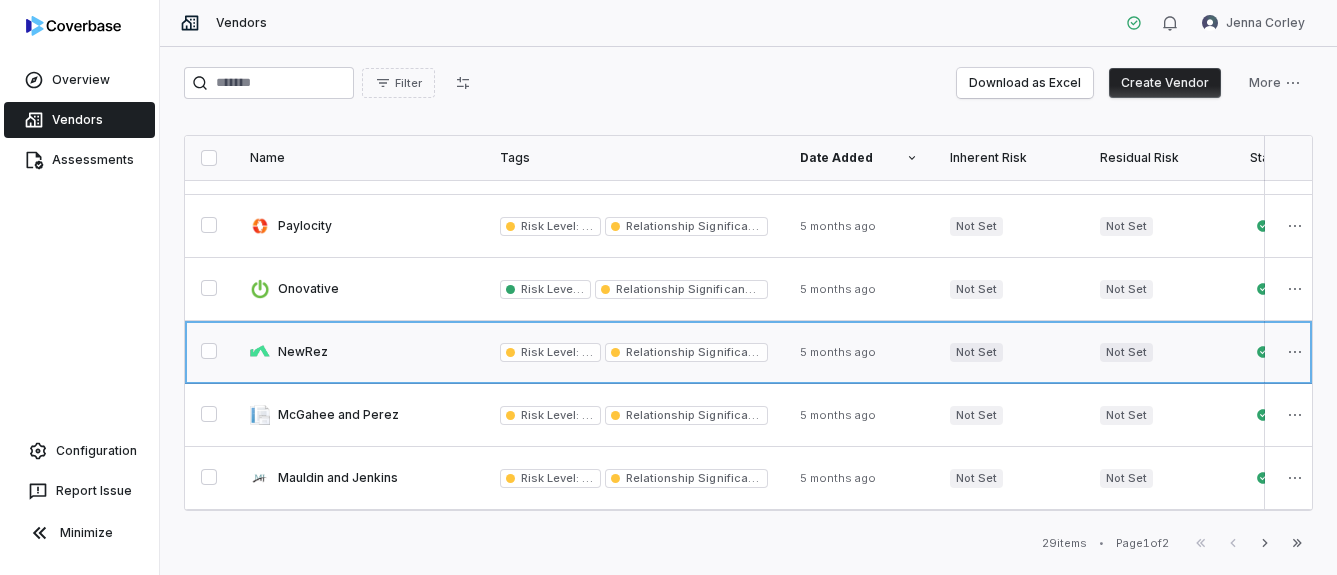 click at bounding box center (359, 352) 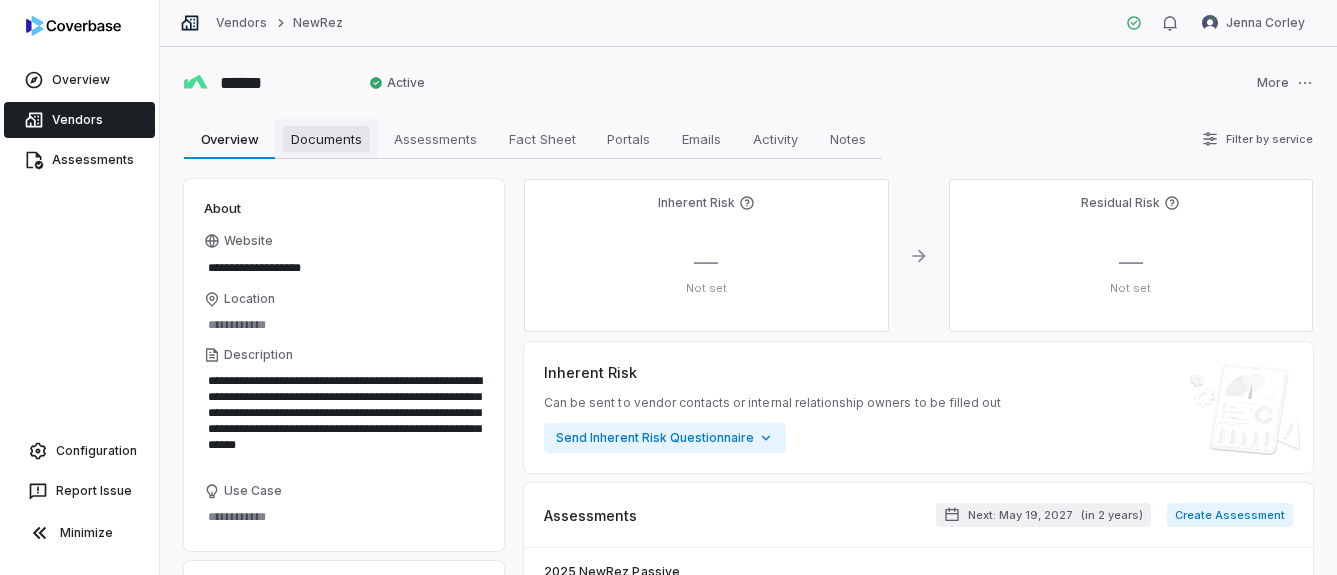 click on "Documents" at bounding box center [326, 139] 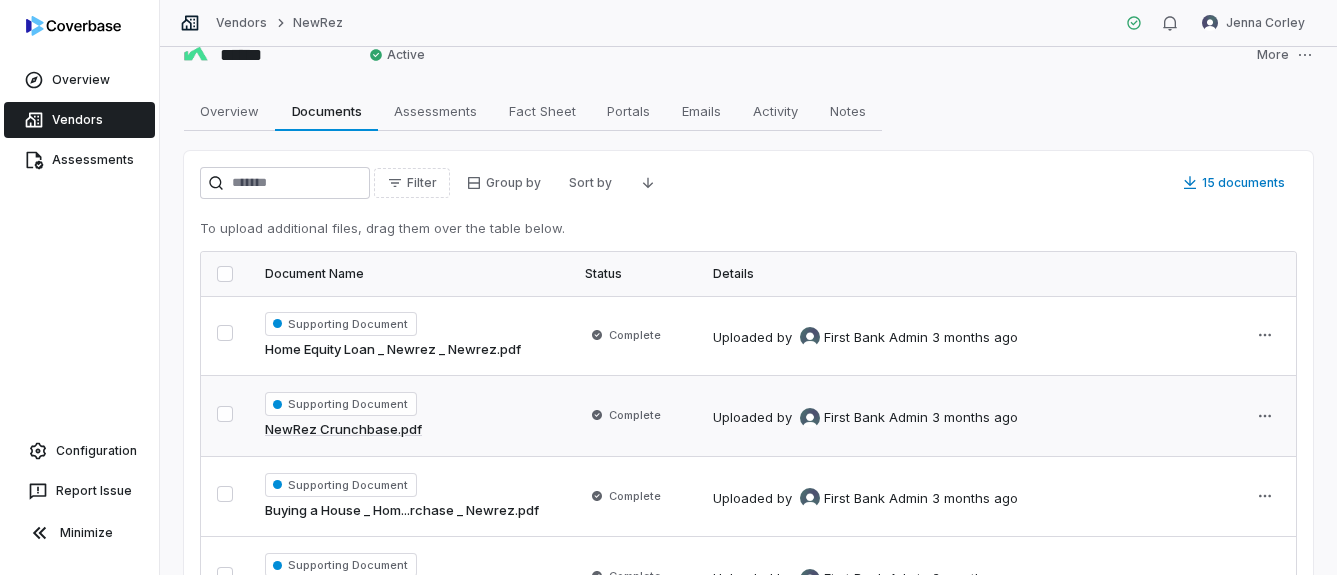 scroll, scrollTop: 0, scrollLeft: 0, axis: both 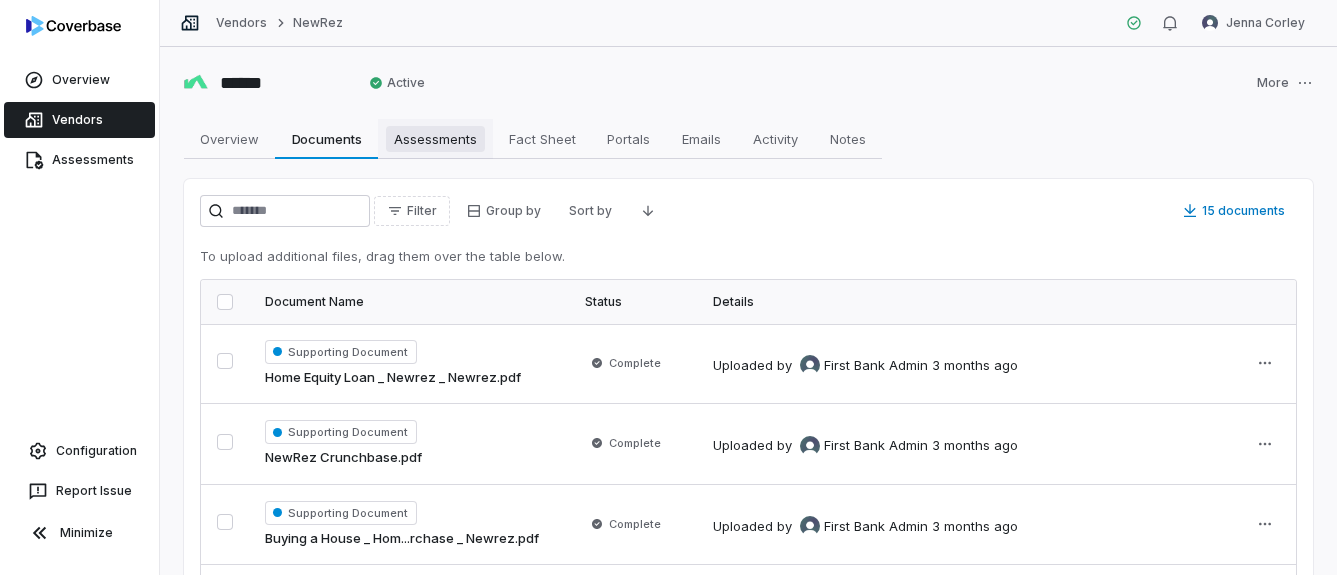 click on "Assessments" at bounding box center [435, 139] 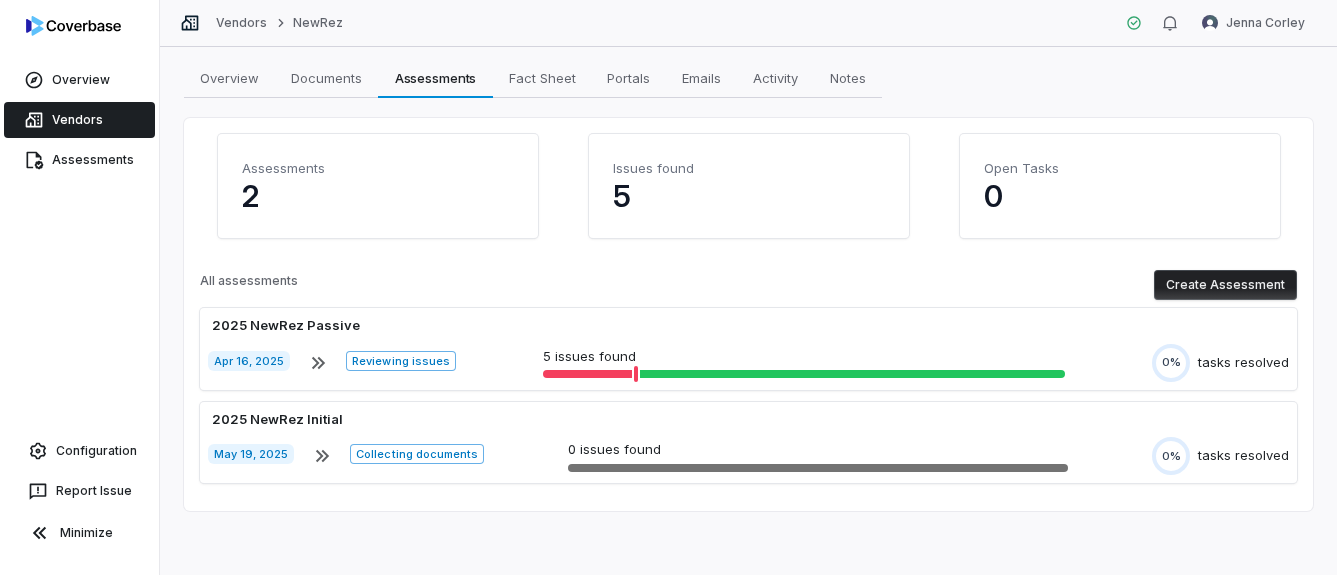 scroll, scrollTop: 0, scrollLeft: 0, axis: both 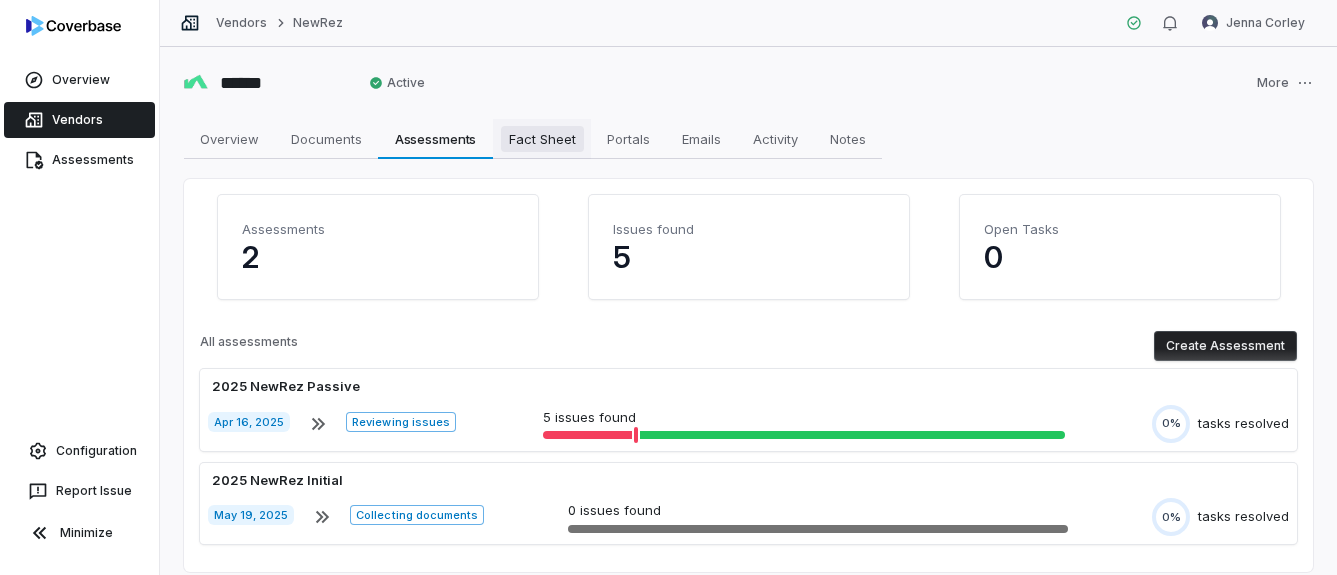 click on "Fact Sheet" at bounding box center (542, 139) 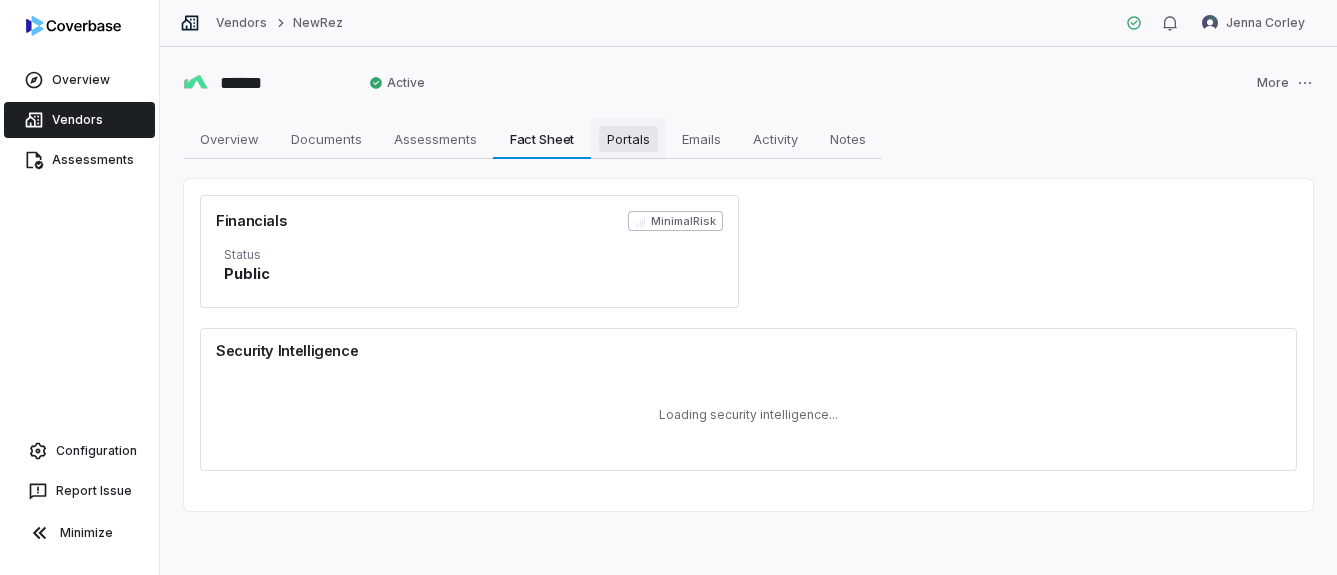 click on "Portals" at bounding box center [628, 139] 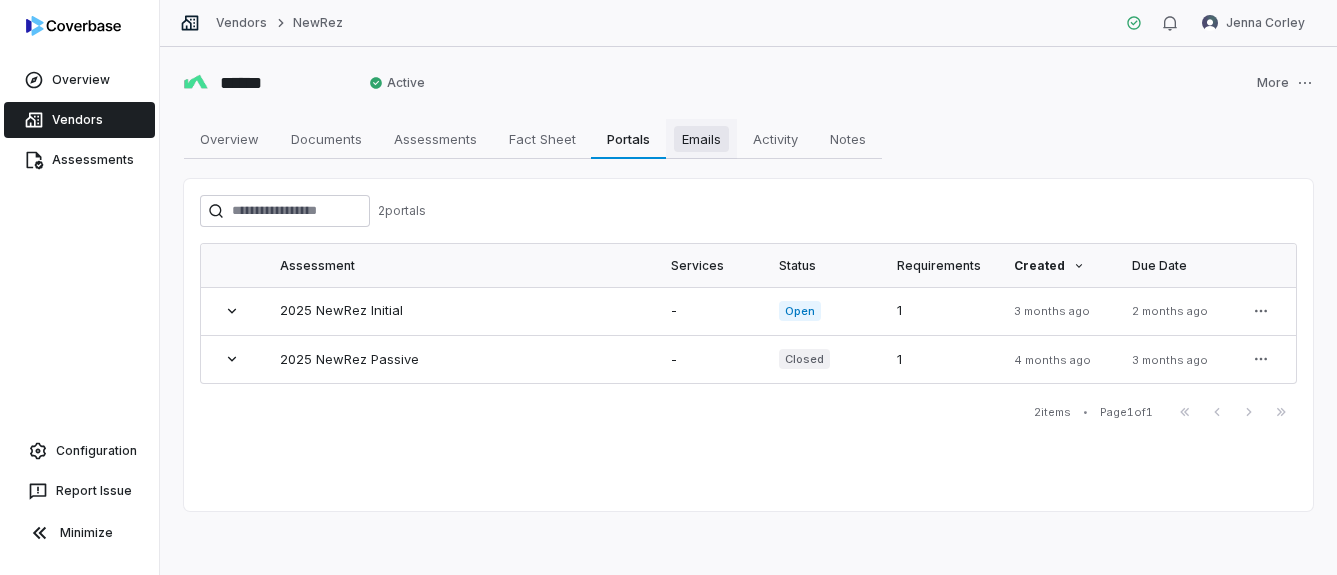 click on "Emails" at bounding box center [701, 139] 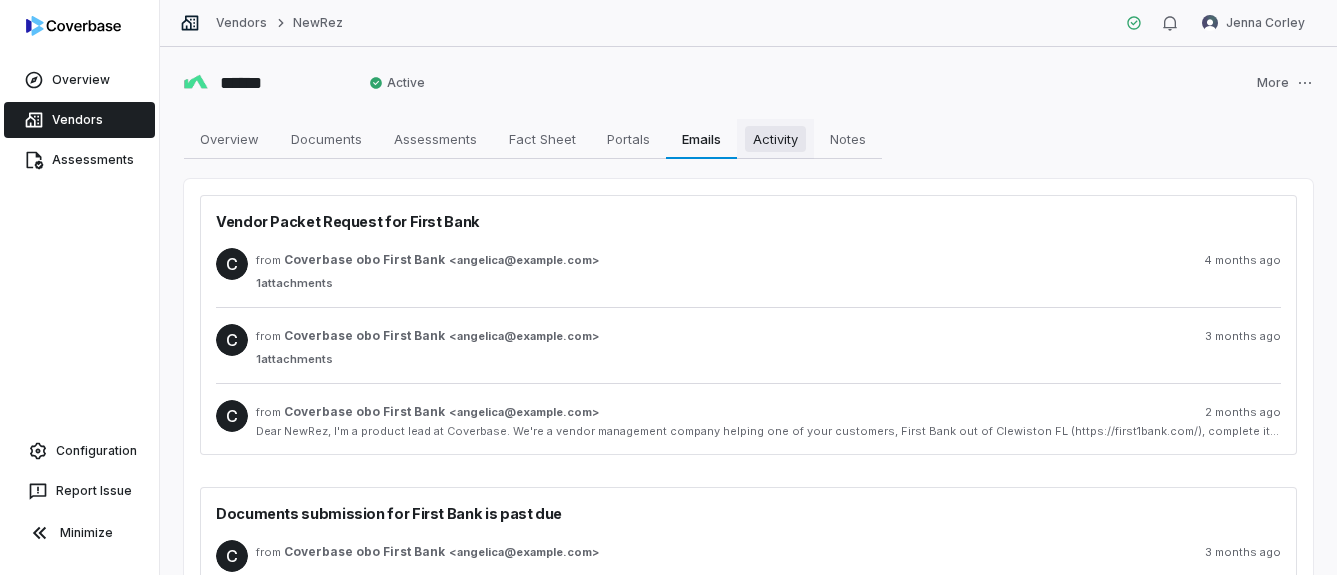 click on "Activity" at bounding box center (775, 139) 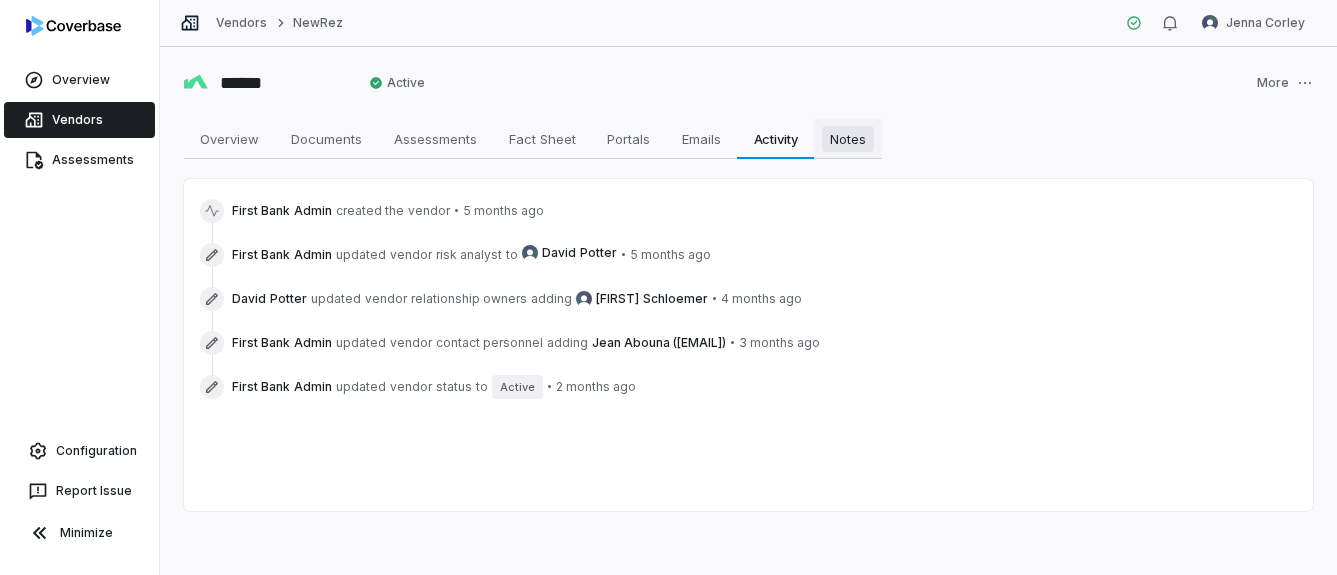 click on "Notes" at bounding box center [848, 139] 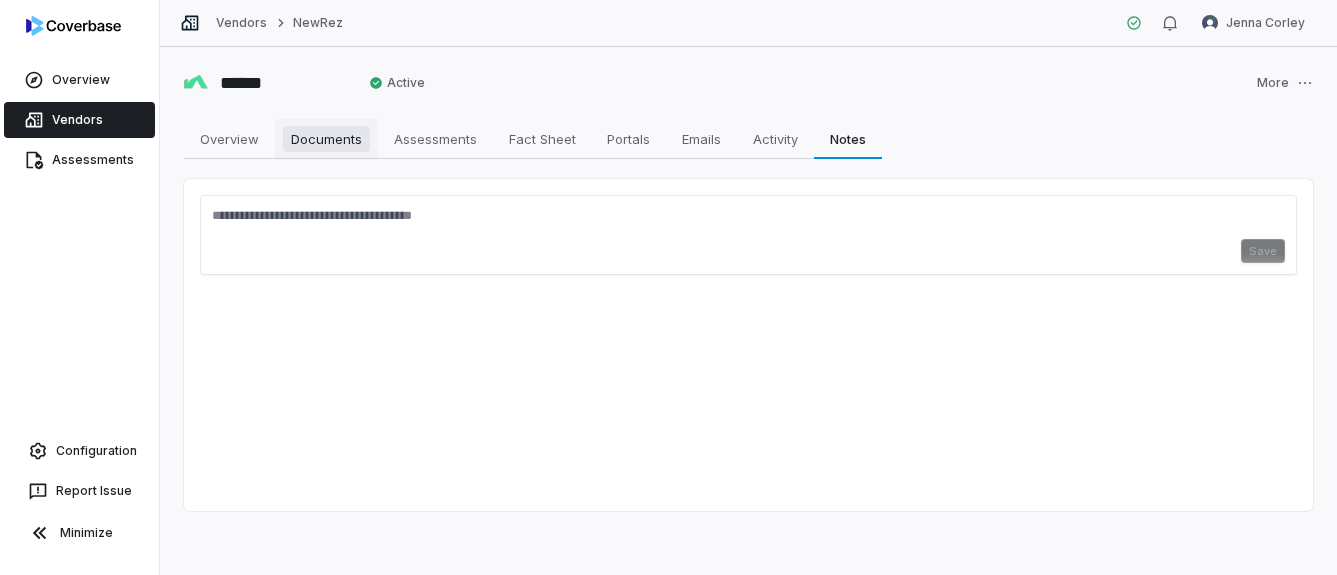 click on "Documents" at bounding box center (326, 139) 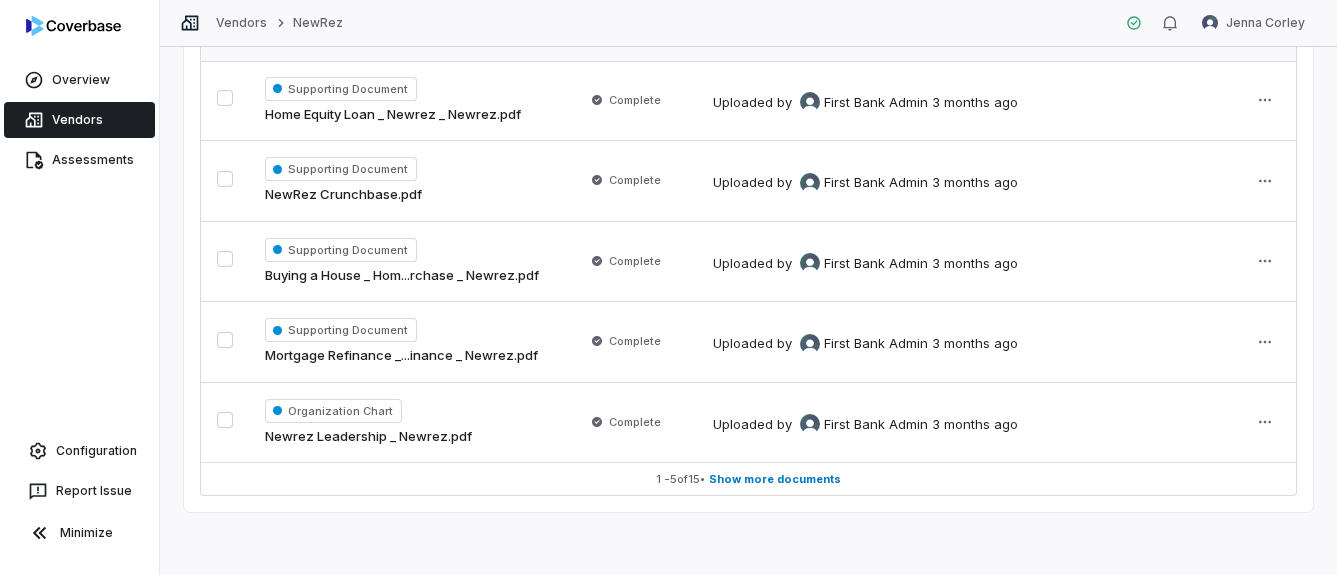 scroll, scrollTop: 264, scrollLeft: 0, axis: vertical 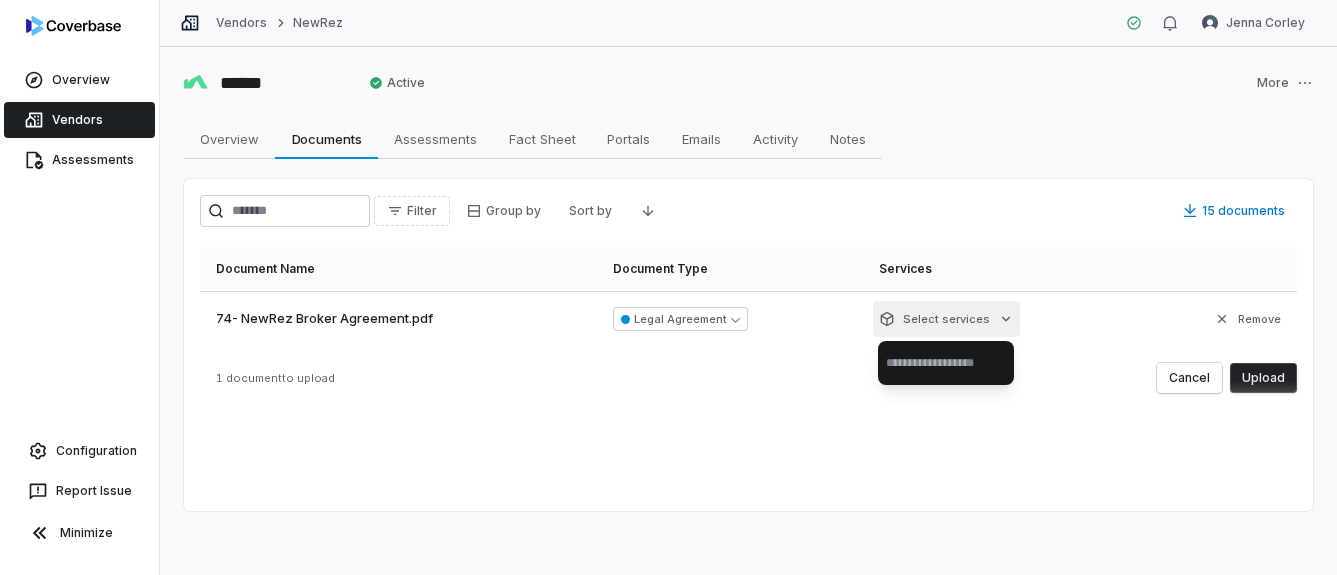 click on "Overview Vendors Assessments Configuration Report Issue Minimize Vendors NewRez Jenna Corley ****** Active More Overview Overview Documents Documents Assessments Assessments Fact Sheet Fact Sheet Portals Portals Emails Emails Activity Activity Notes Notes Filter Group by  Sort by  15 documents Document Name Document Type Services 74- NewRez Broker Agreement.pdf Legal Agreement Select services Remove 1 document  to upload Cancel Upload
*" at bounding box center (668, 287) 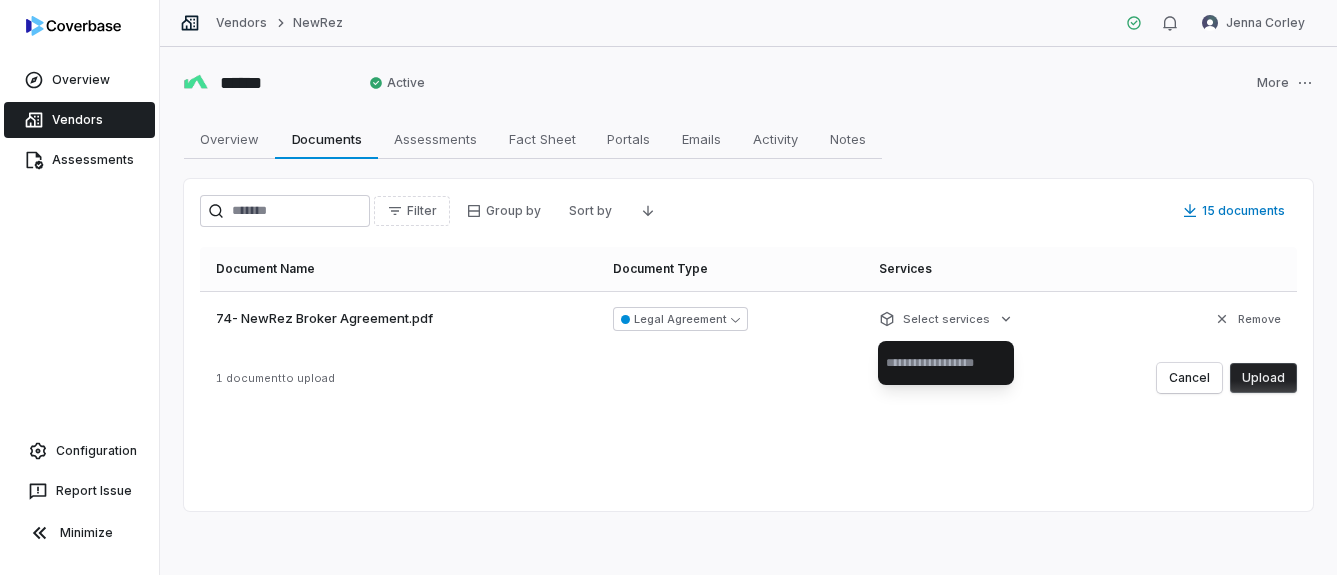 click on "Overview Vendors Assessments Configuration Report Issue Minimize Vendors NewRez Jenna Corley ****** Active More Overview Overview Documents Documents Assessments Assessments Fact Sheet Fact Sheet Portals Portals Emails Emails Activity Activity Notes Notes Filter Group by  Sort by  15 documents Document Name Document Type Services 74- NewRez Broker Agreement.pdf Legal Agreement Select services Remove 1 document  to upload Cancel Upload
*" at bounding box center [668, 287] 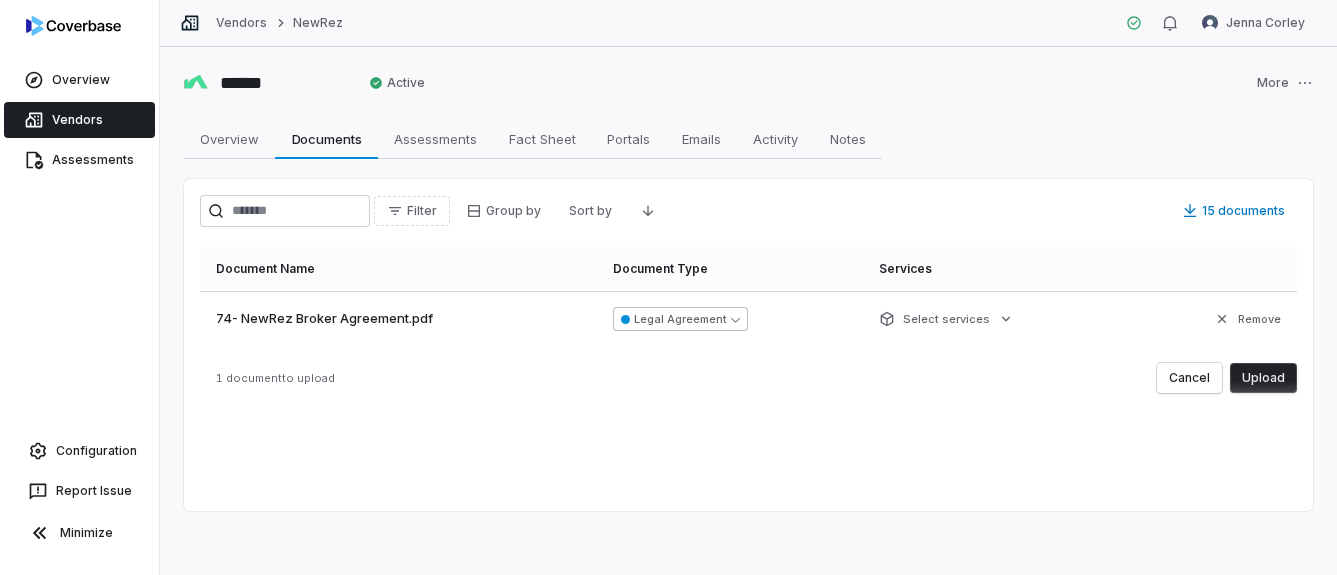 click 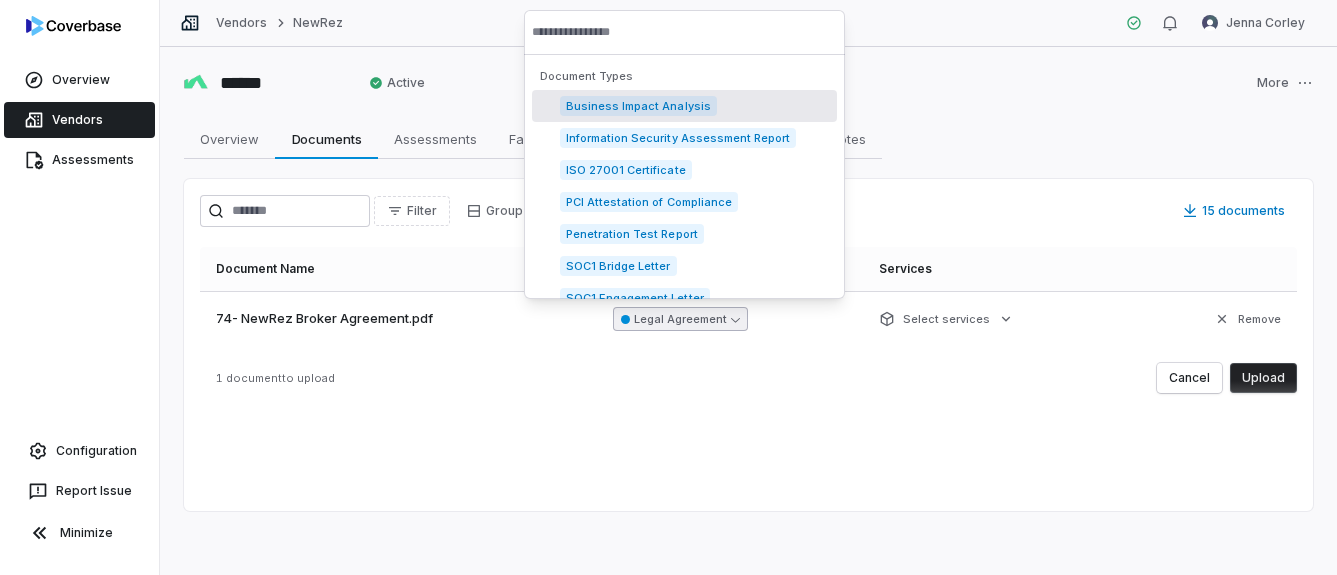 click on "1 document  to upload Cancel Upload" at bounding box center [748, 378] 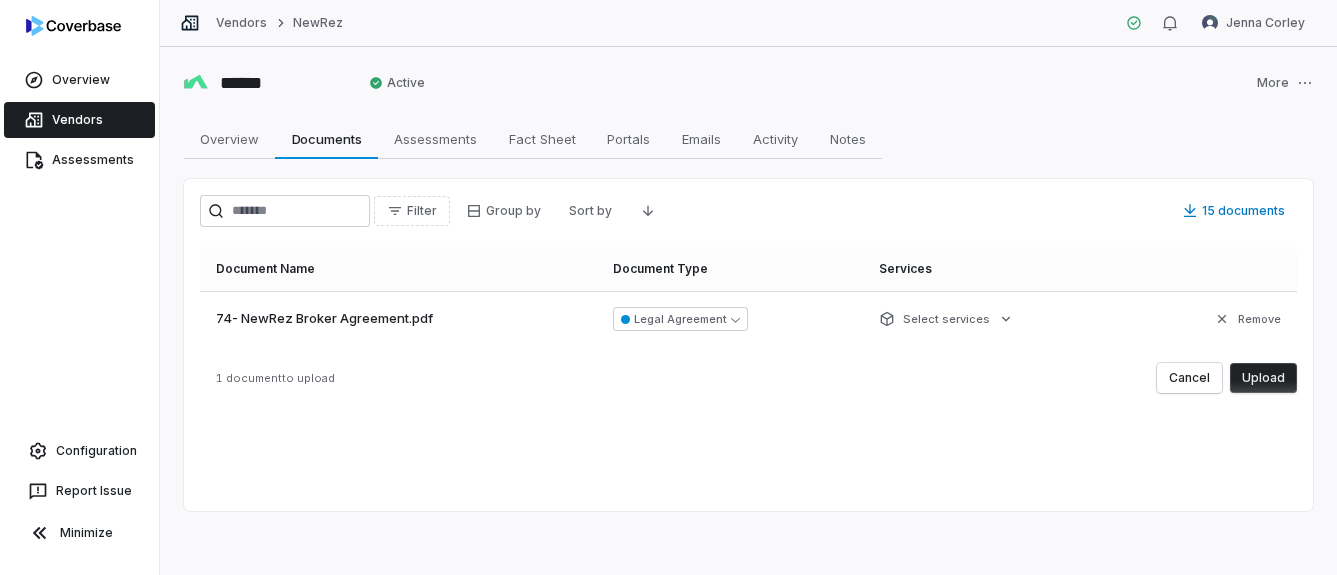 click on "74- NewRez Broker Agreement.pdf" at bounding box center (398, 319) 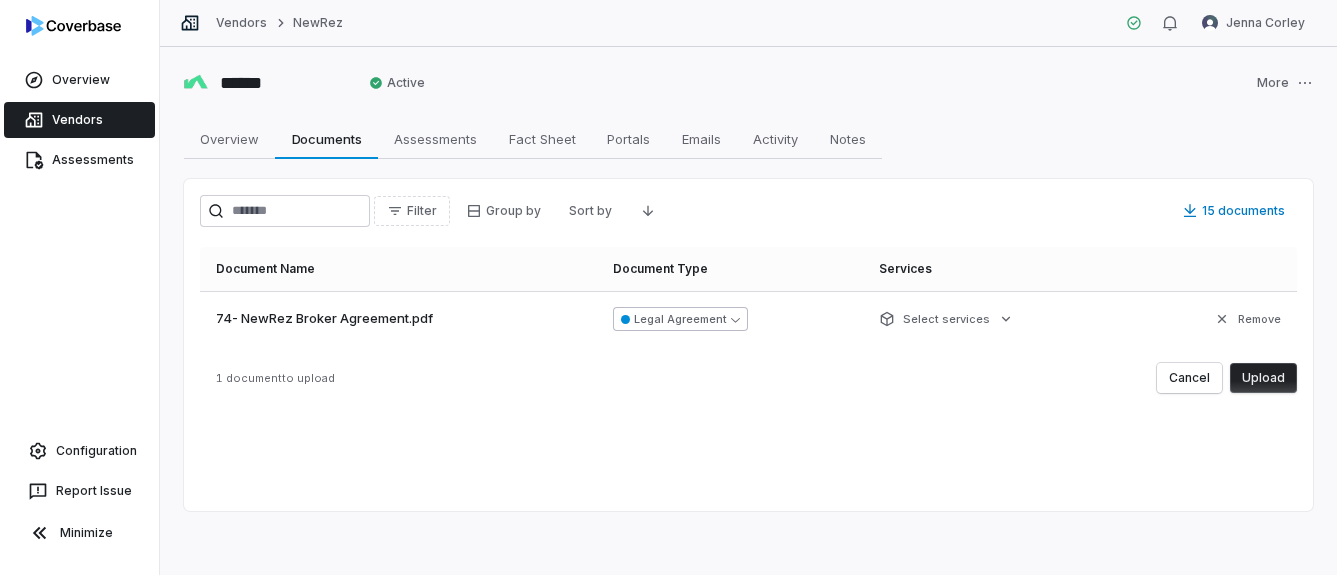 click on "Legal Agreement" at bounding box center (680, 319) 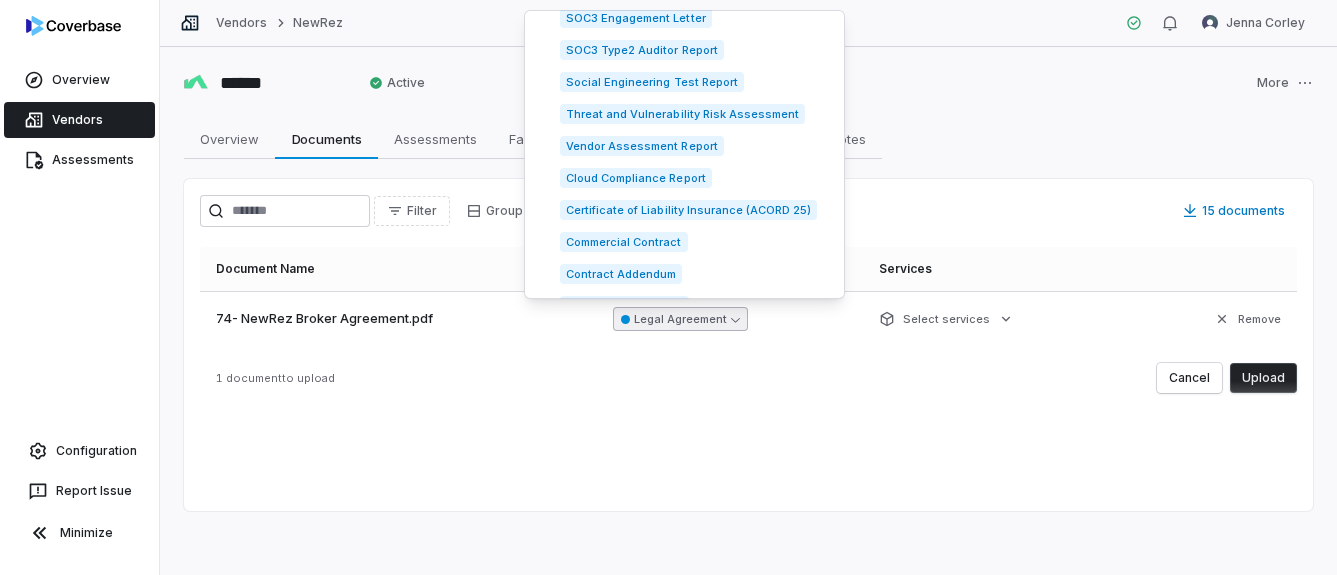 scroll, scrollTop: 600, scrollLeft: 0, axis: vertical 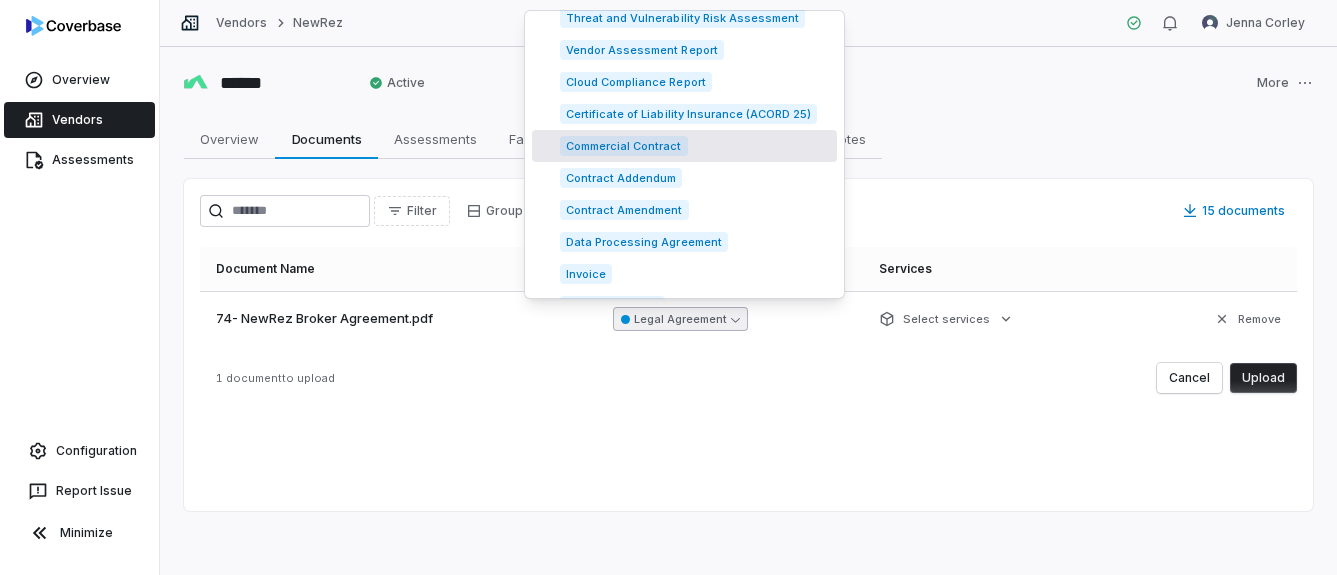 click on "Commercial Contract" at bounding box center (624, 146) 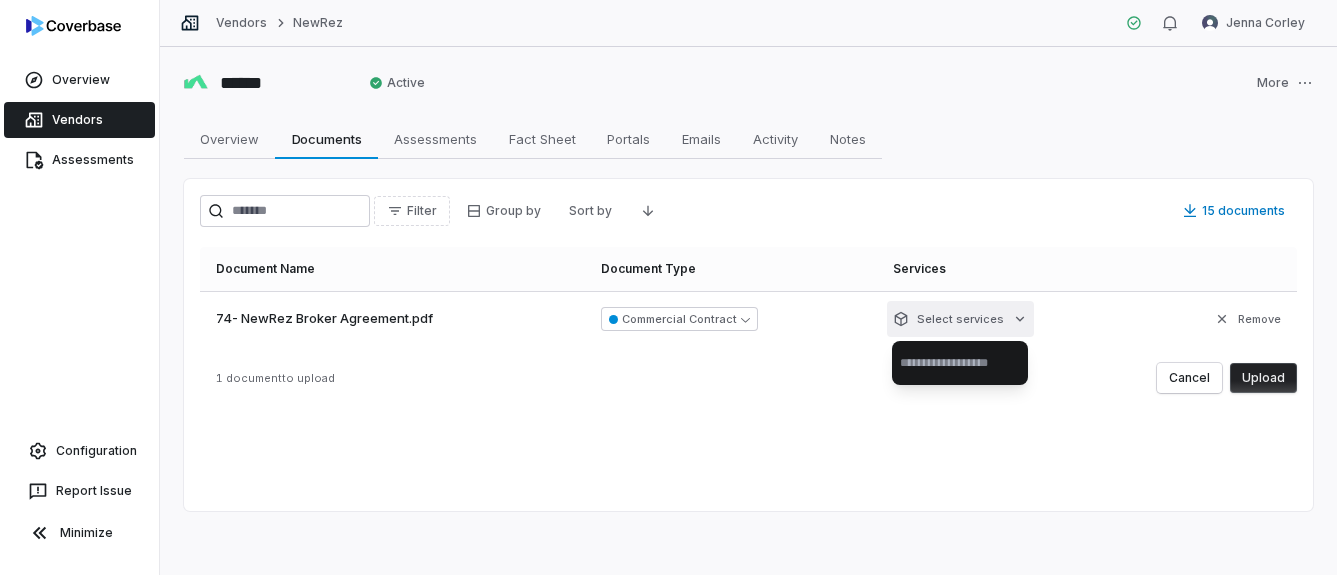 click on "Overview Vendors Assessments Configuration Report Issue Minimize Vendors NewRez Jenna Corley ****** Active More Overview Overview Documents Documents Assessments Assessments Fact Sheet Fact Sheet Portals Portals Emails Emails Activity Activity Notes Notes Filter Group by  Sort by  15 documents Document Name Document Type Services 74- NewRez Broker Agreement.pdf Commercial Contract Select services Remove 1 document  to upload Cancel Upload
*" at bounding box center (668, 287) 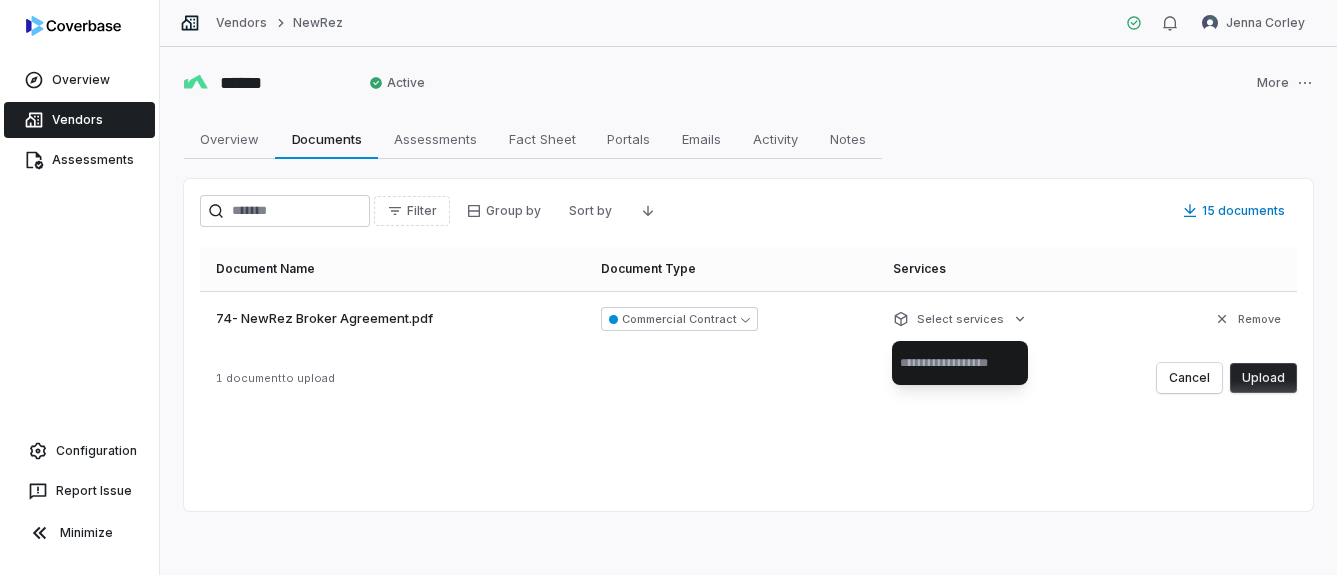 click on "Overview Vendors Assessments Configuration Report Issue Minimize Vendors NewRez Jenna Corley ****** Active More Overview Overview Documents Documents Assessments Assessments Fact Sheet Fact Sheet Portals Portals Emails Emails Activity Activity Notes Notes Filter Group by  Sort by  15 documents Document Name Document Type Services 74- NewRez Broker Agreement.pdf Commercial Contract Select services Remove 1 document  to upload Cancel Upload
*" at bounding box center (668, 287) 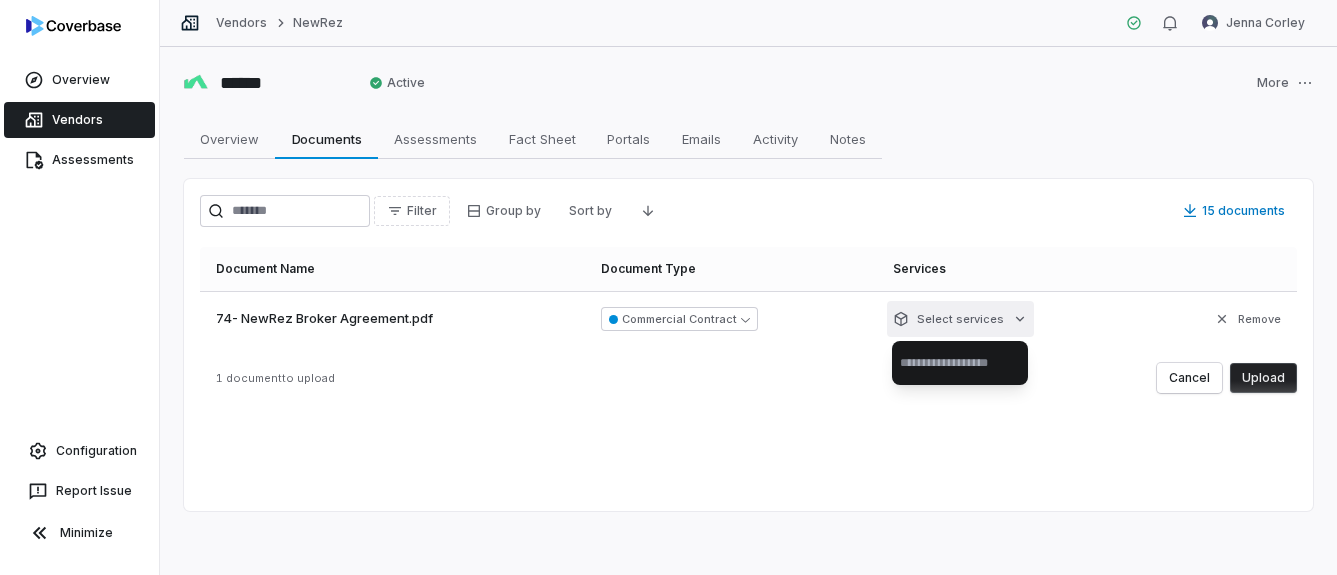 click on "Overview Vendors Assessments Configuration Report Issue Minimize Vendors NewRez Jenna Corley ****** Active More Overview Overview Documents Documents Assessments Assessments Fact Sheet Fact Sheet Portals Portals Emails Emails Activity Activity Notes Notes Filter Group by  Sort by  15 documents Document Name Document Type Services 74- NewRez Broker Agreement.pdf Commercial Contract Select services Remove 1 document  to upload Cancel Upload
*" at bounding box center (668, 287) 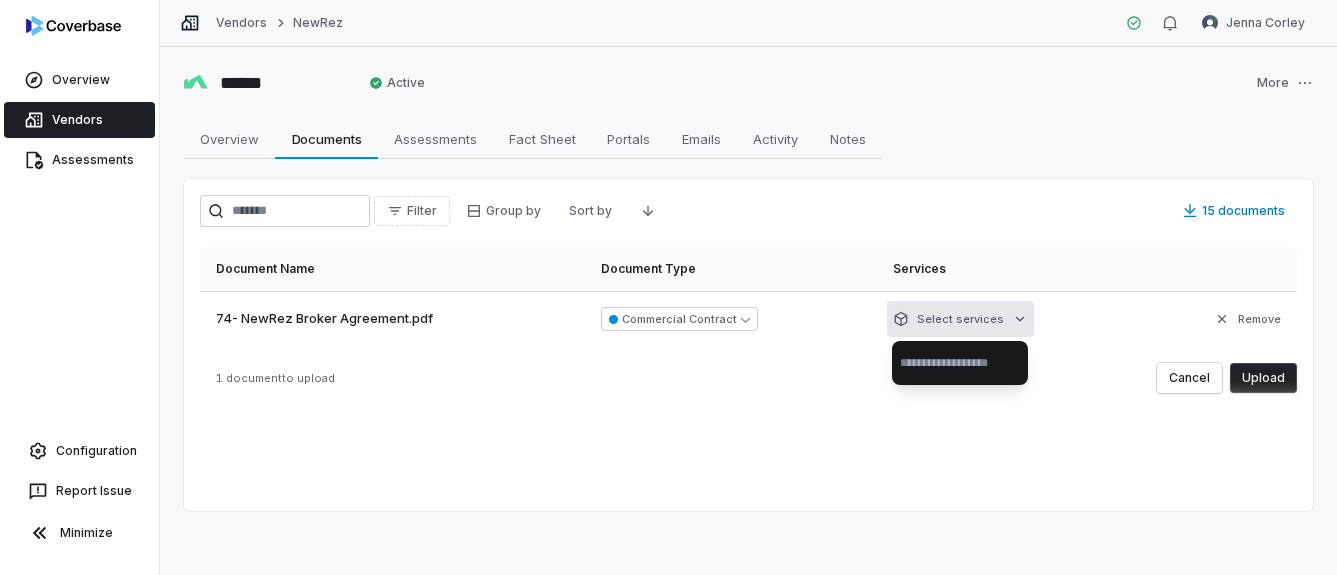 click at bounding box center (960, 363) 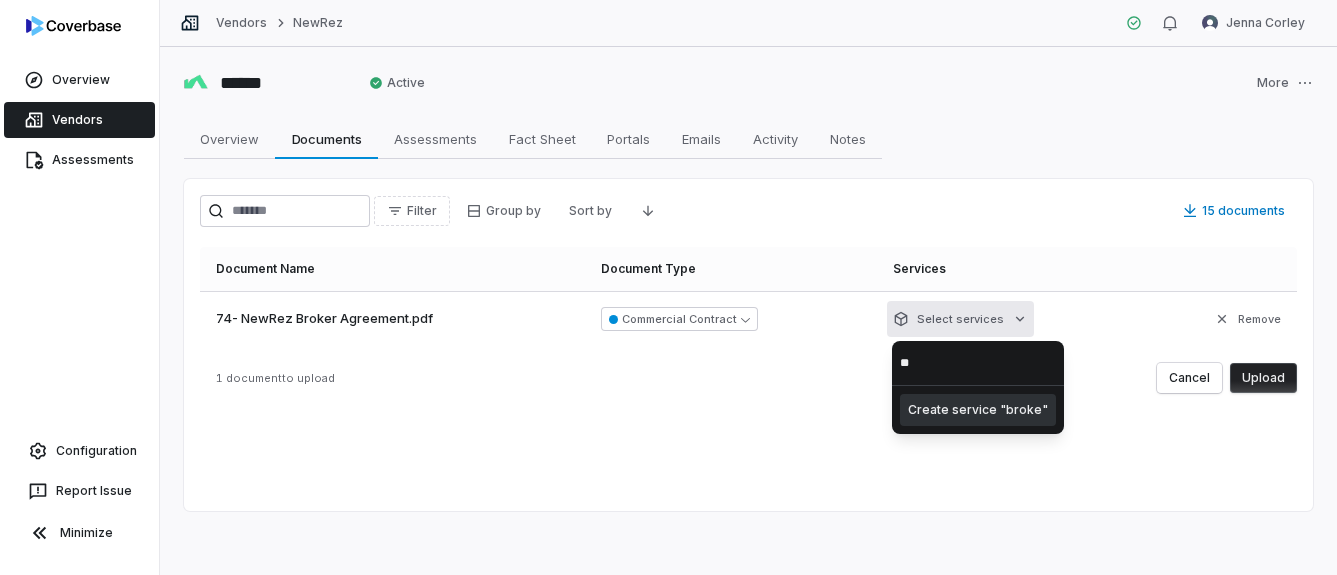 type on "*" 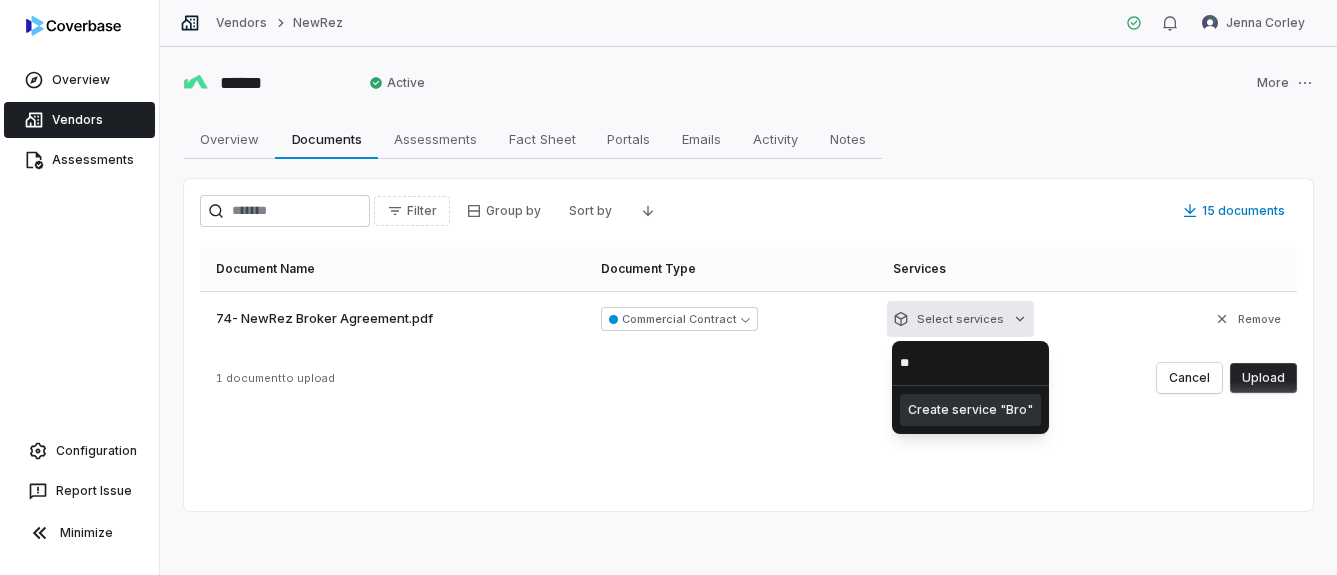 type on "*" 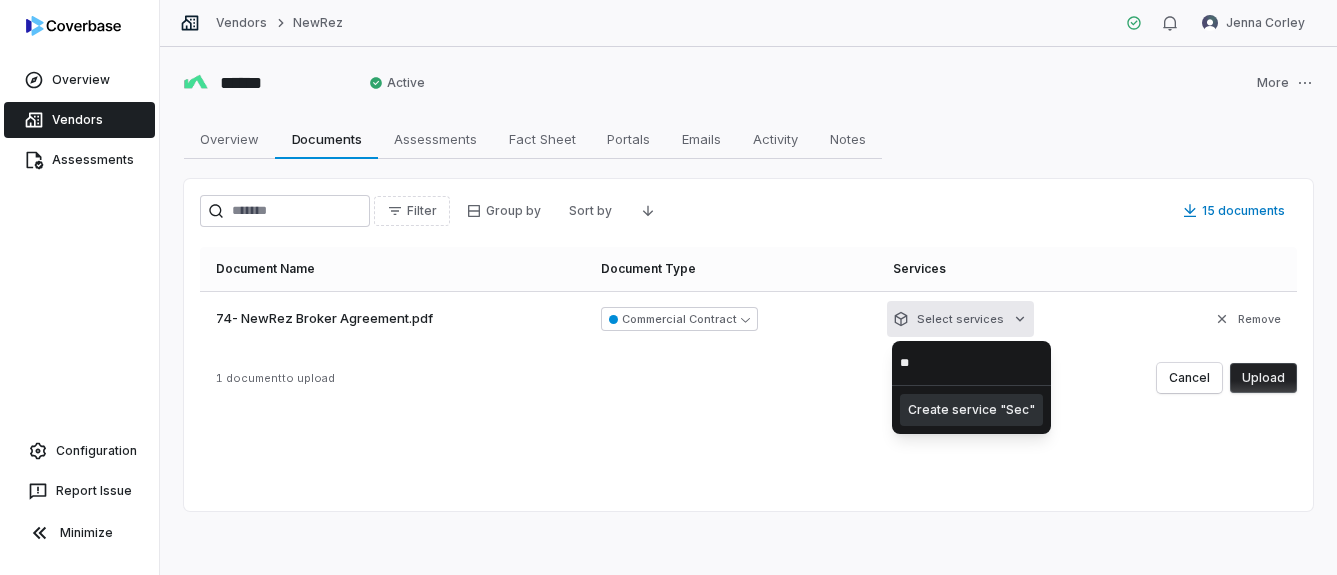 type on "*" 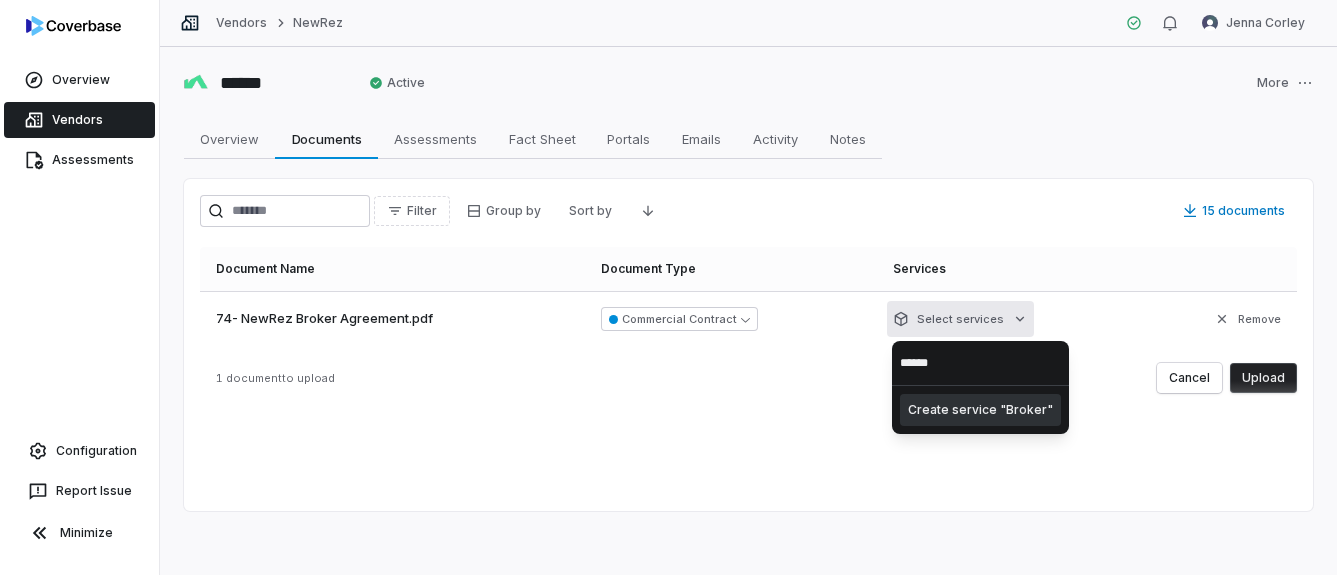 drag, startPoint x: 955, startPoint y: 364, endPoint x: 716, endPoint y: 365, distance: 239.00209 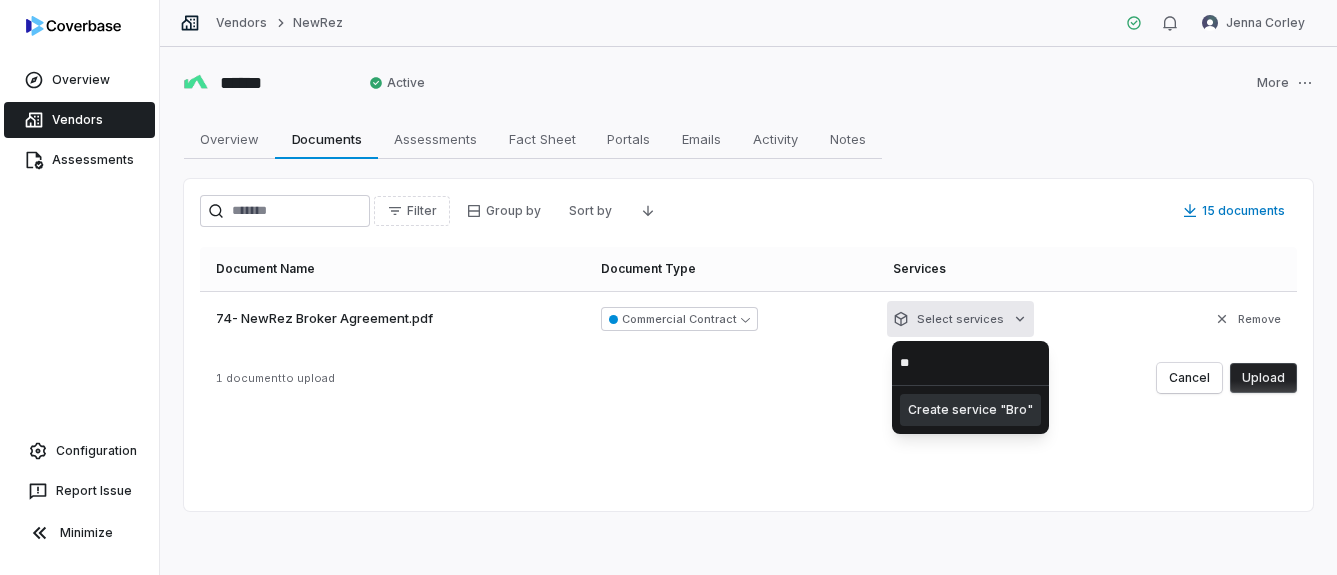 type on "*" 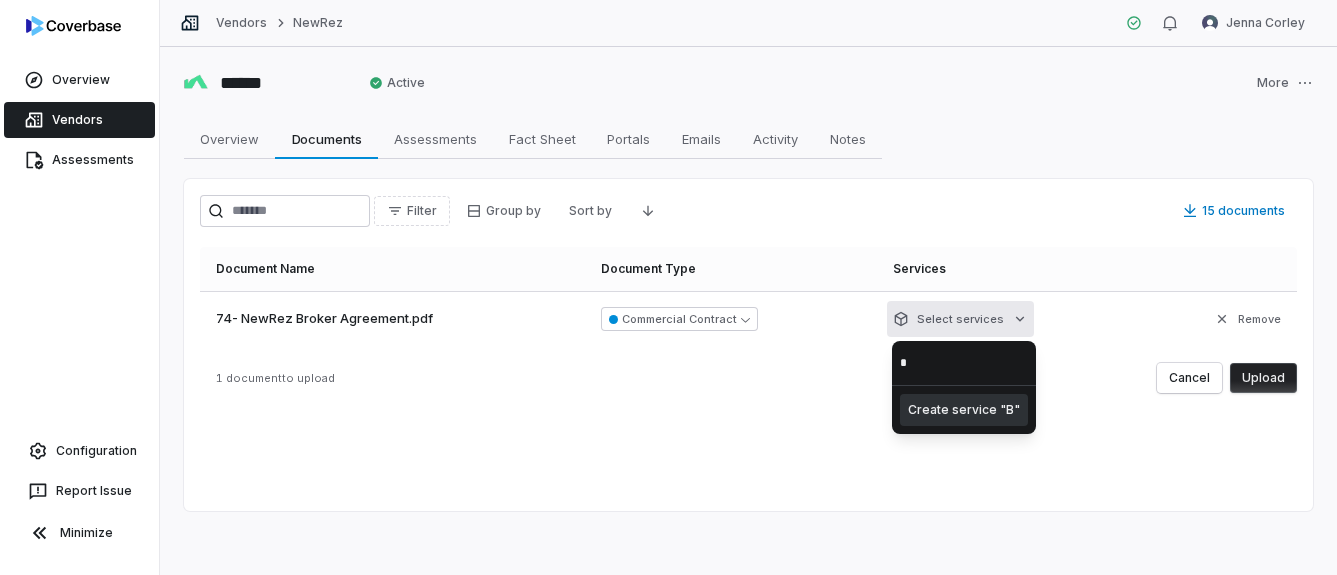 type 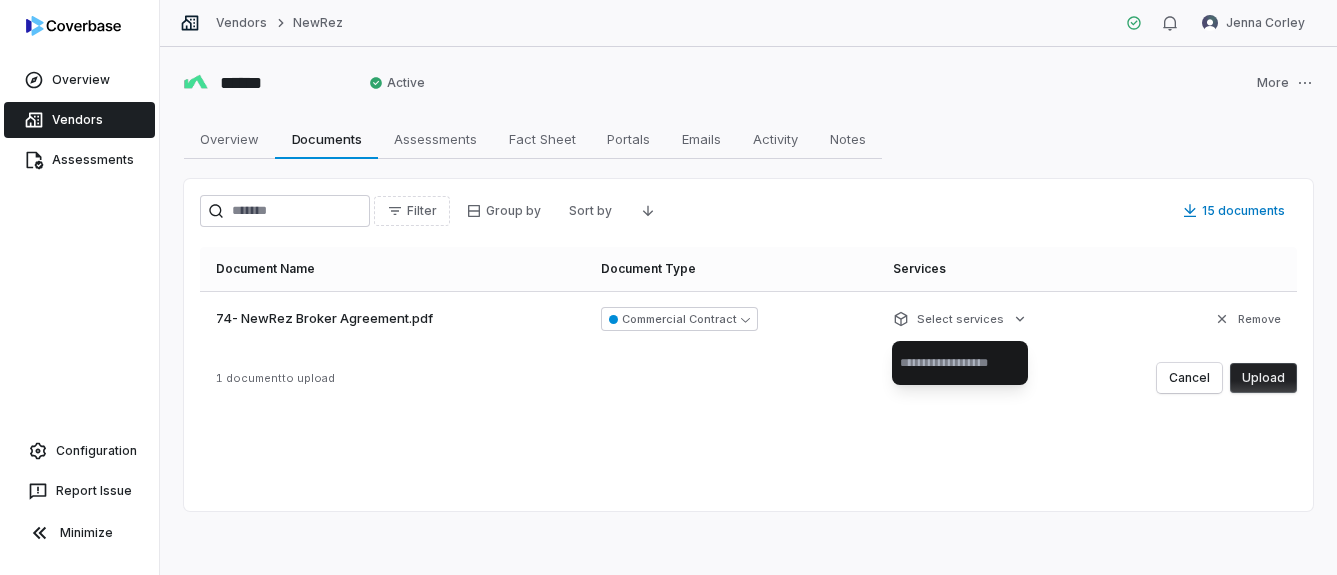 click on "Overview Vendors Assessments Configuration Report Issue Minimize Vendors NewRez Jenna Corley ****** Active More Overview Overview Documents Documents Assessments Assessments Fact Sheet Fact Sheet Portals Portals Emails Emails Activity Activity Notes Notes Filter Group by  Sort by  15 documents Document Name Document Type Services 74- NewRez Broker Agreement.pdf Commercial Contract Select services Remove 1 document  to upload Cancel Upload
*" at bounding box center [668, 287] 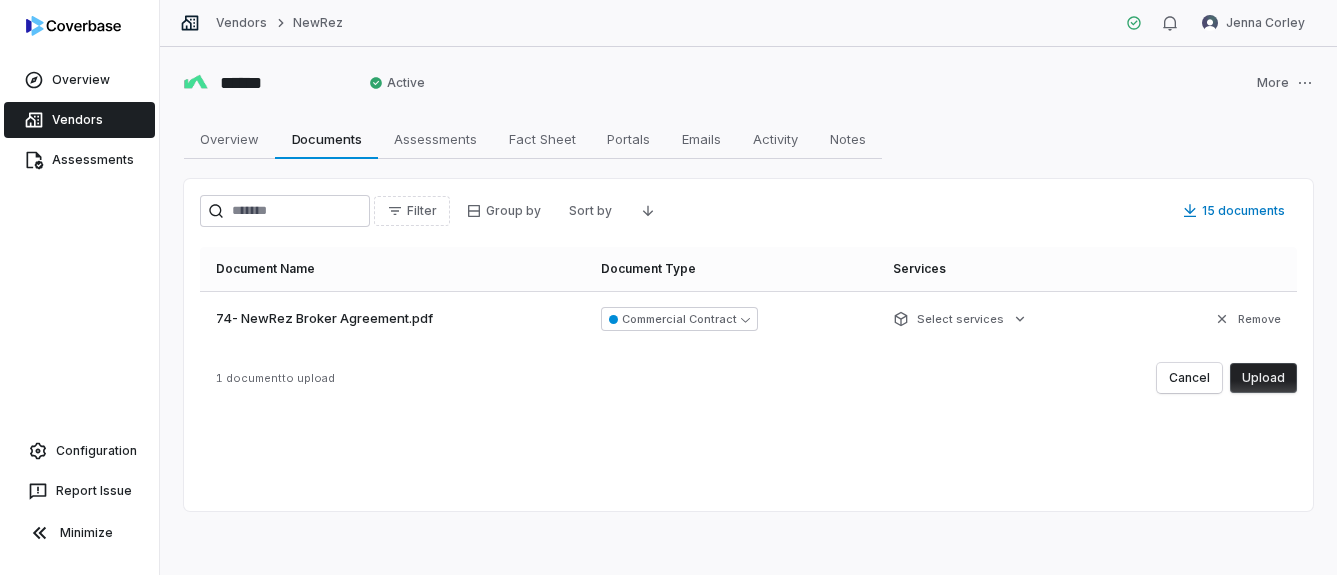 click on "Upload" at bounding box center [1263, 378] 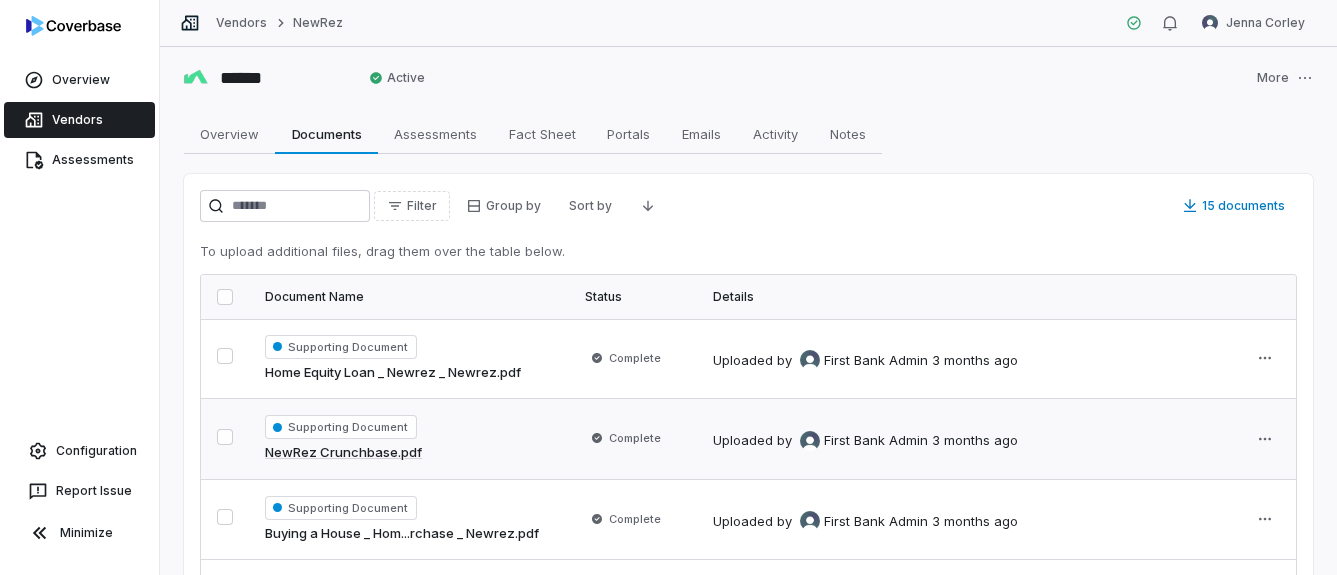 scroll, scrollTop: 0, scrollLeft: 0, axis: both 